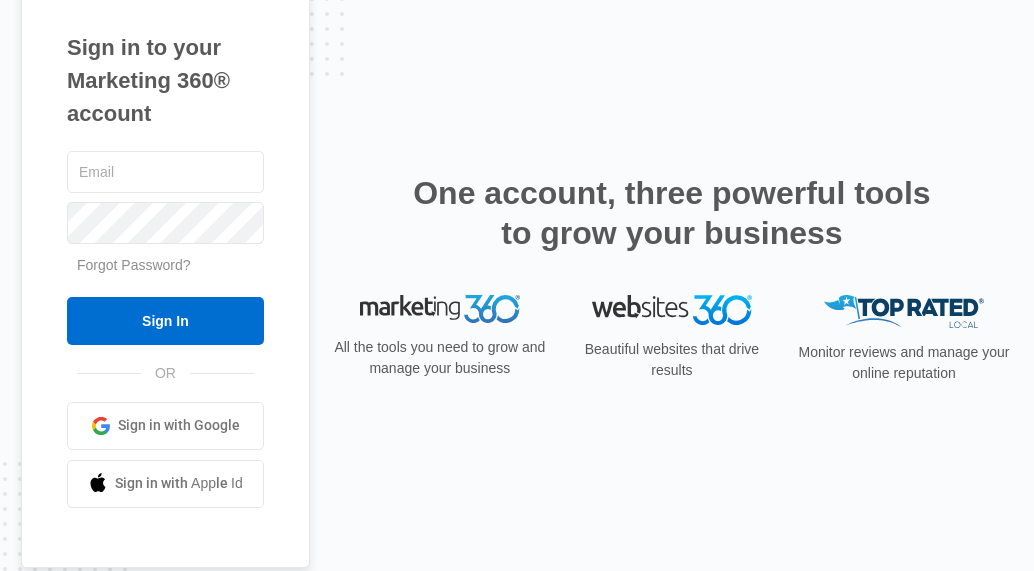 scroll, scrollTop: 0, scrollLeft: 0, axis: both 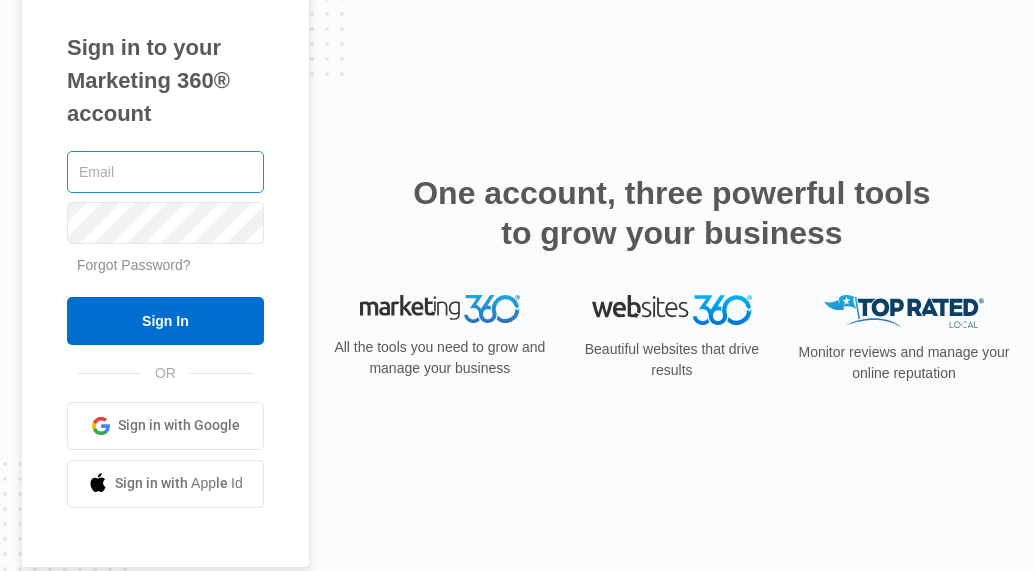click at bounding box center (165, 172) 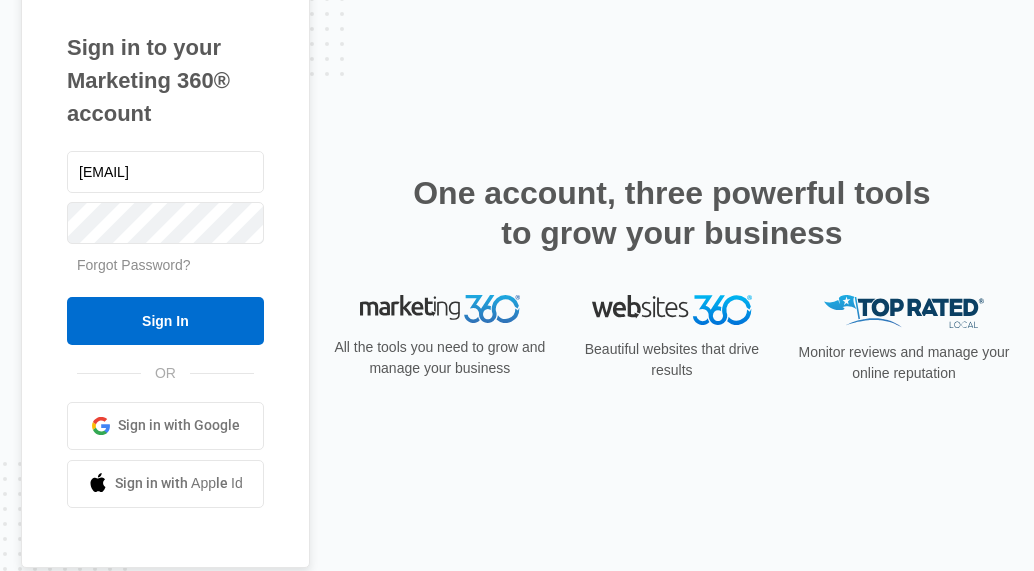 type on "[EMAIL]" 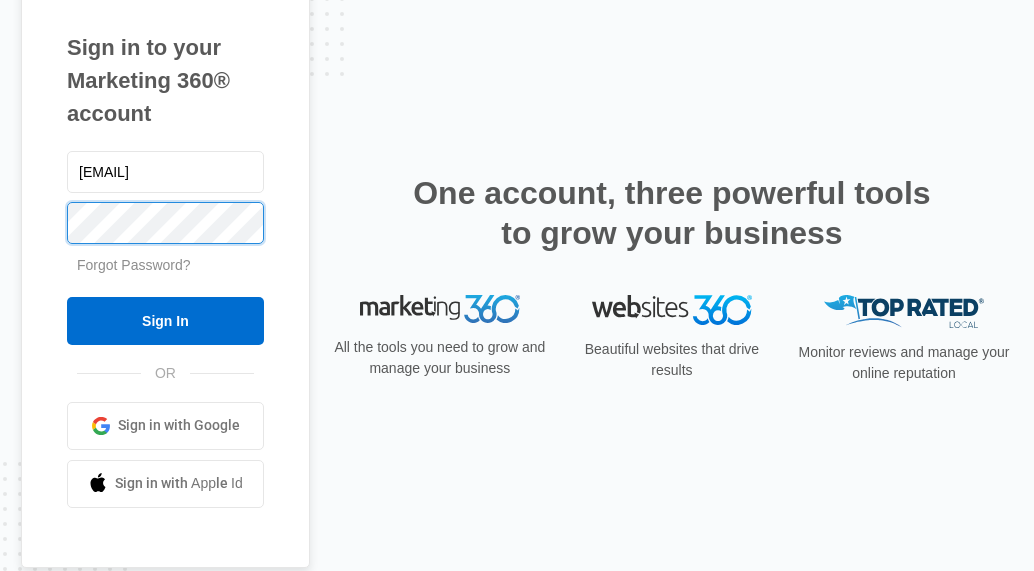 click on "Sign In" at bounding box center (165, 321) 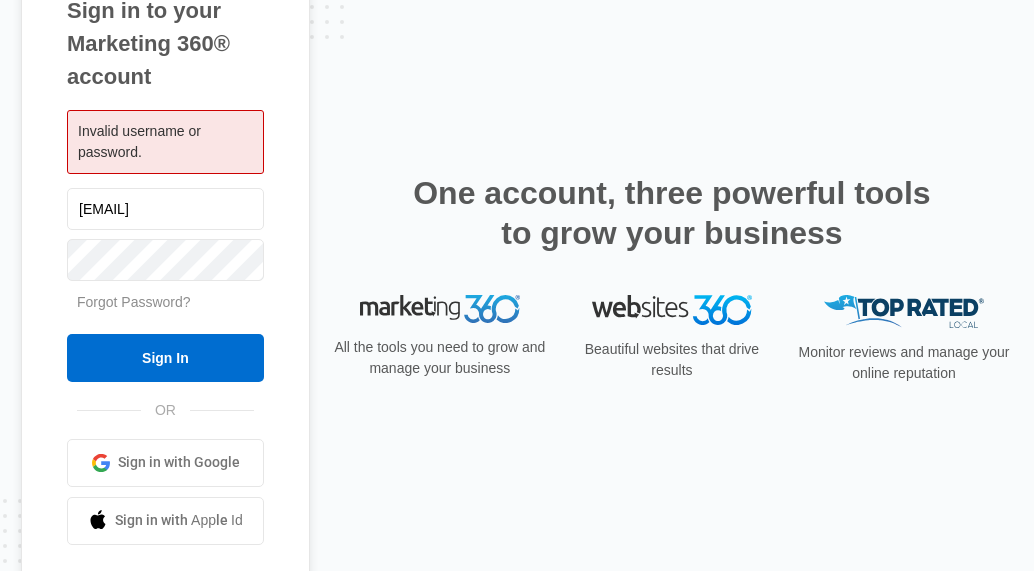 scroll, scrollTop: 0, scrollLeft: 0, axis: both 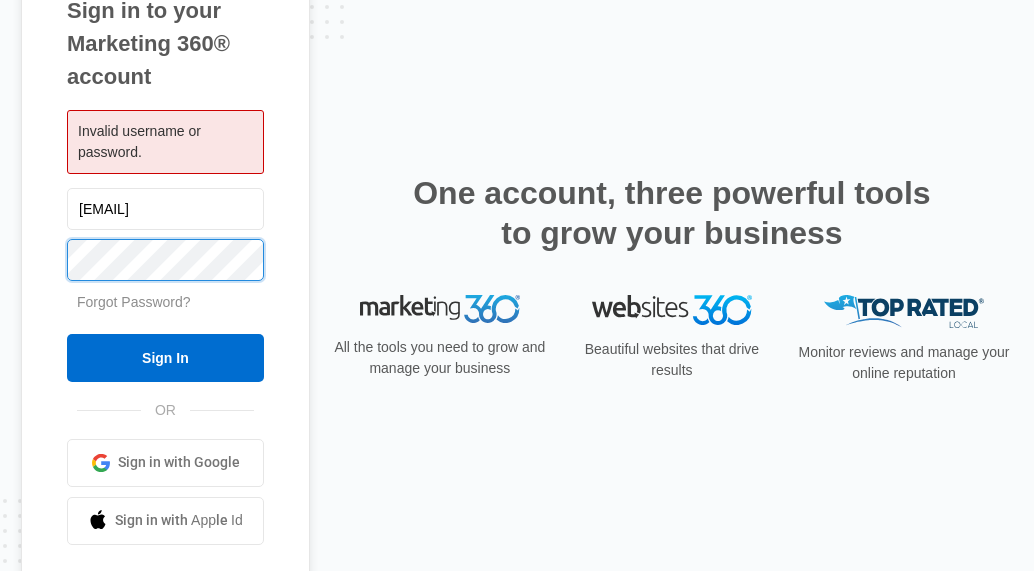 click on "Sign In" at bounding box center [165, 358] 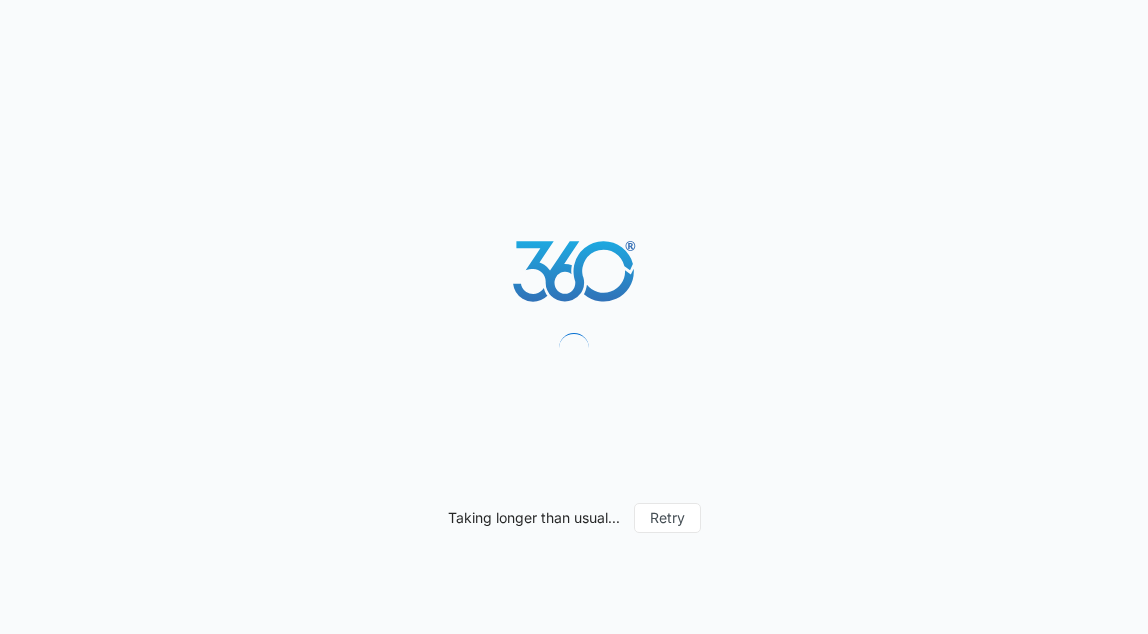 scroll, scrollTop: 0, scrollLeft: 0, axis: both 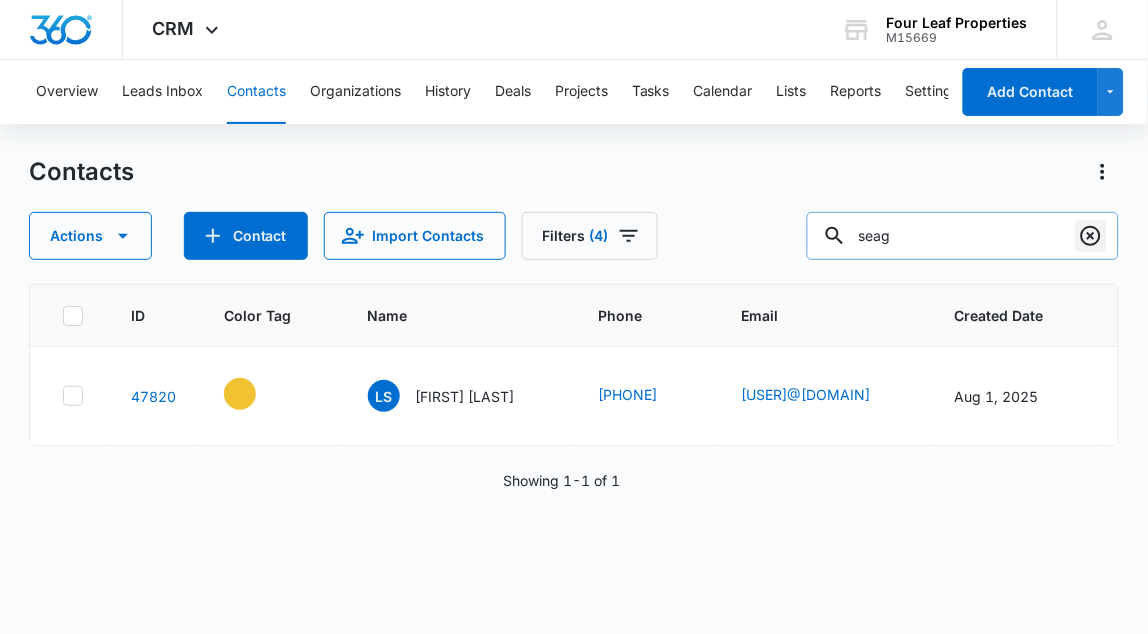 click 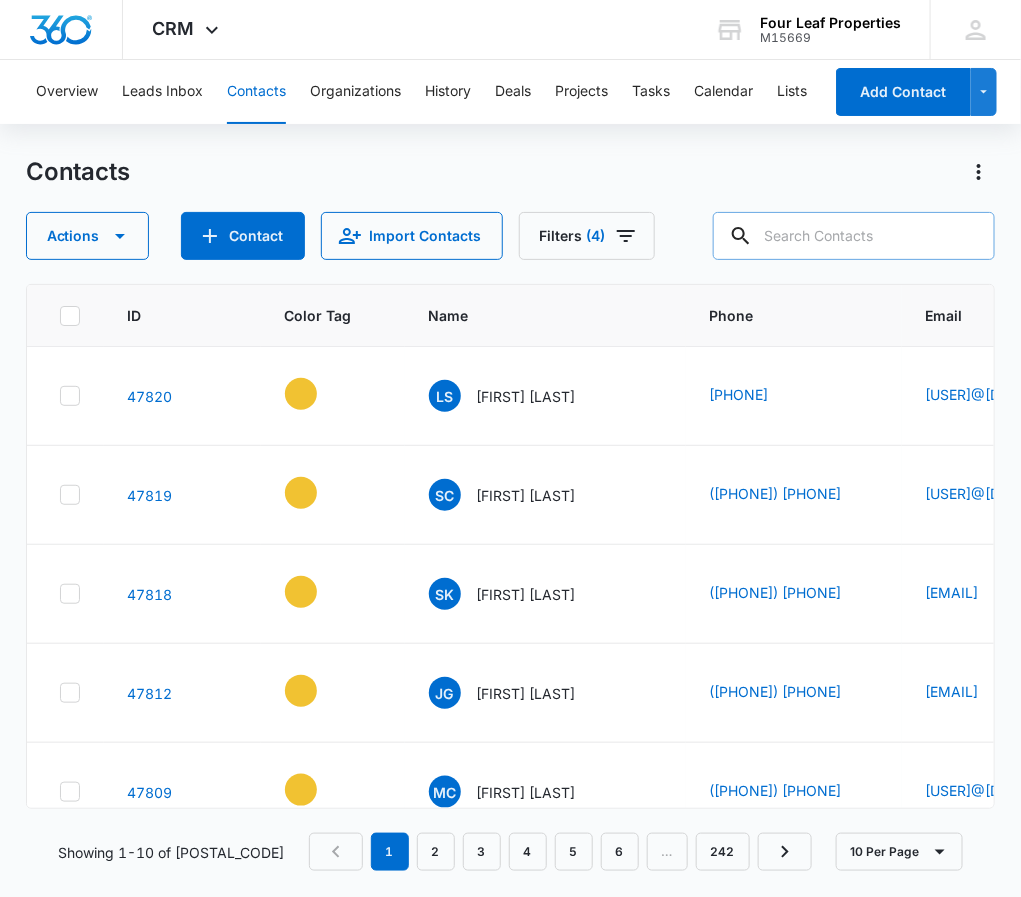 click at bounding box center (854, 236) 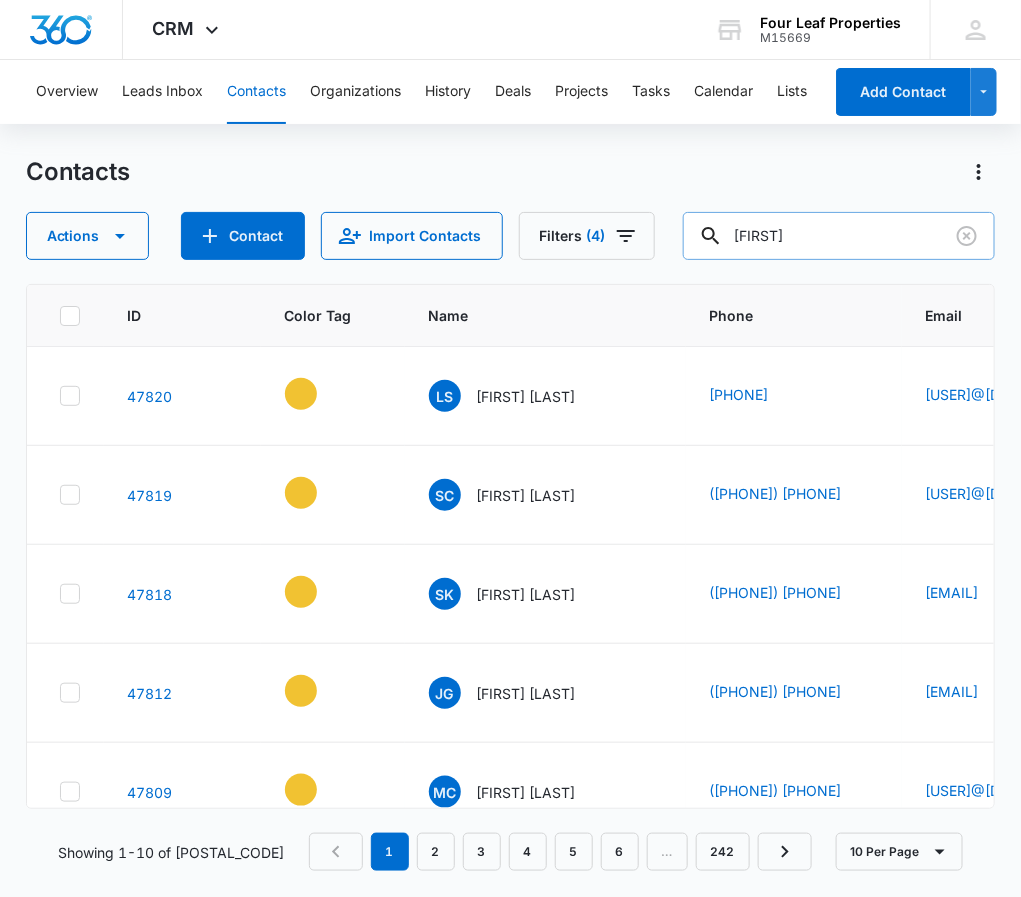 click on "[FIRST]" at bounding box center [839, 236] 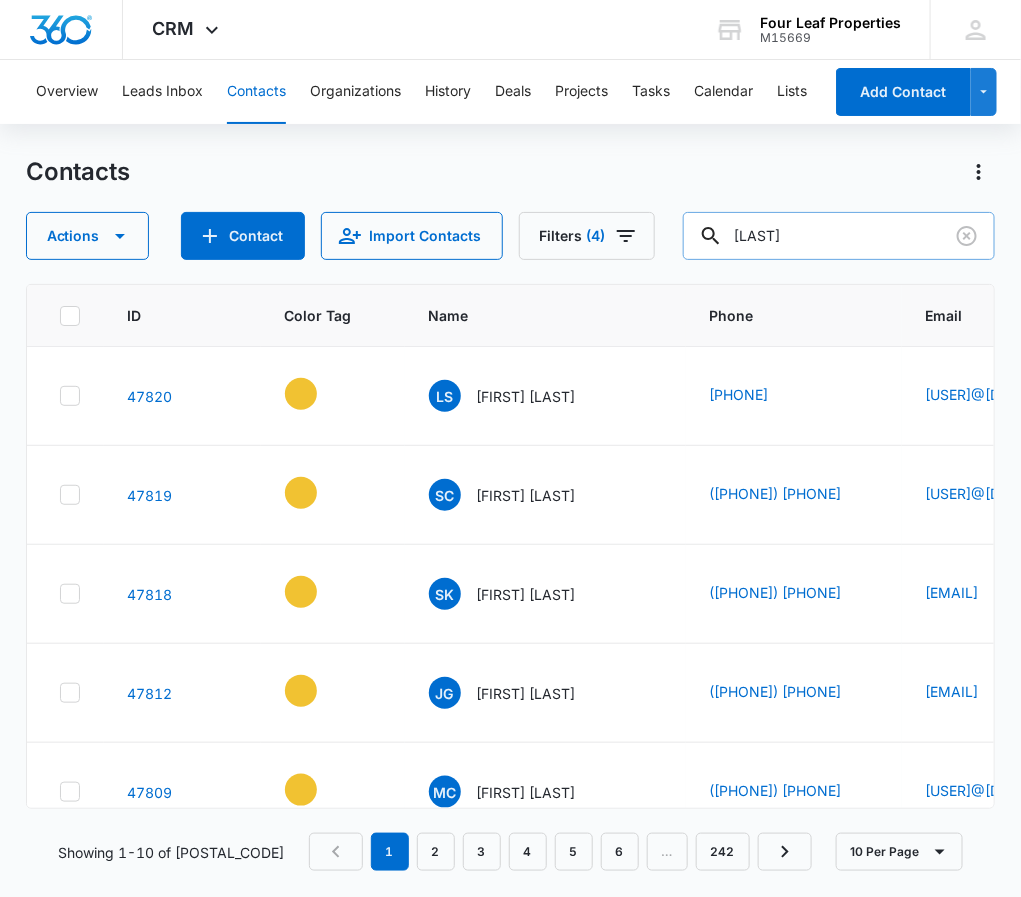 type on "[LAST]" 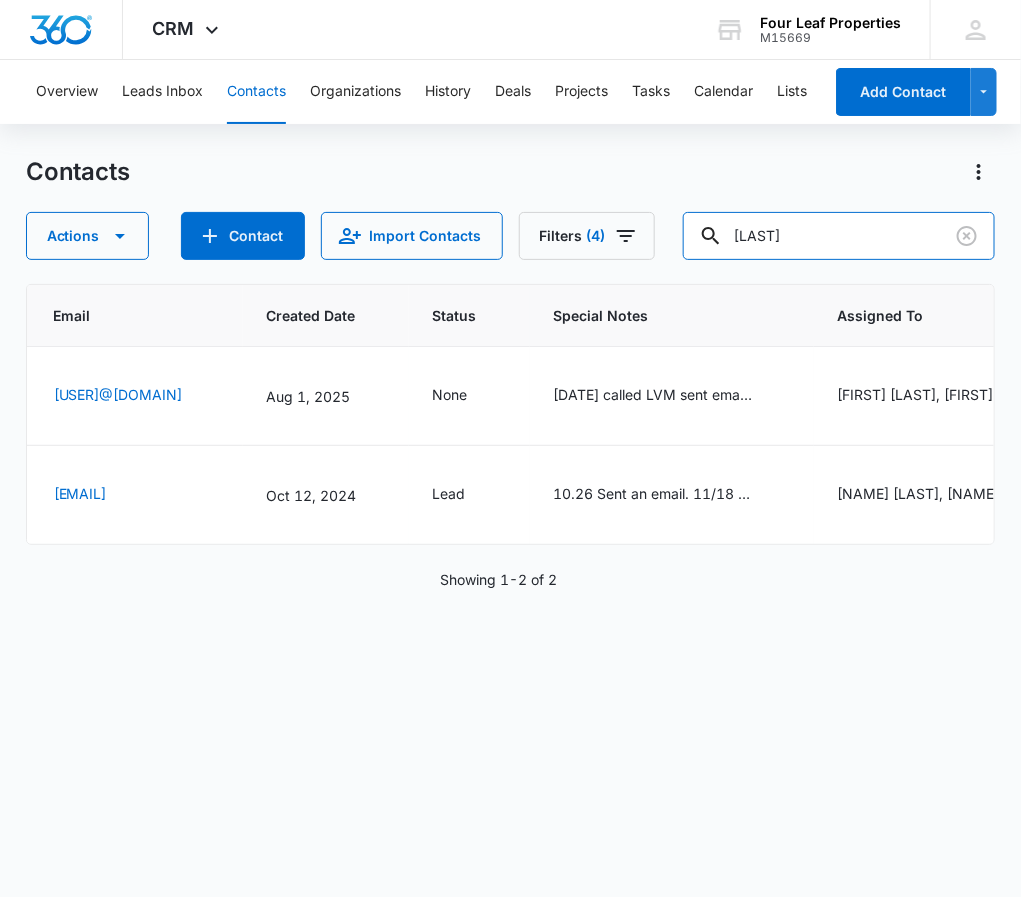 scroll, scrollTop: 0, scrollLeft: 741, axis: horizontal 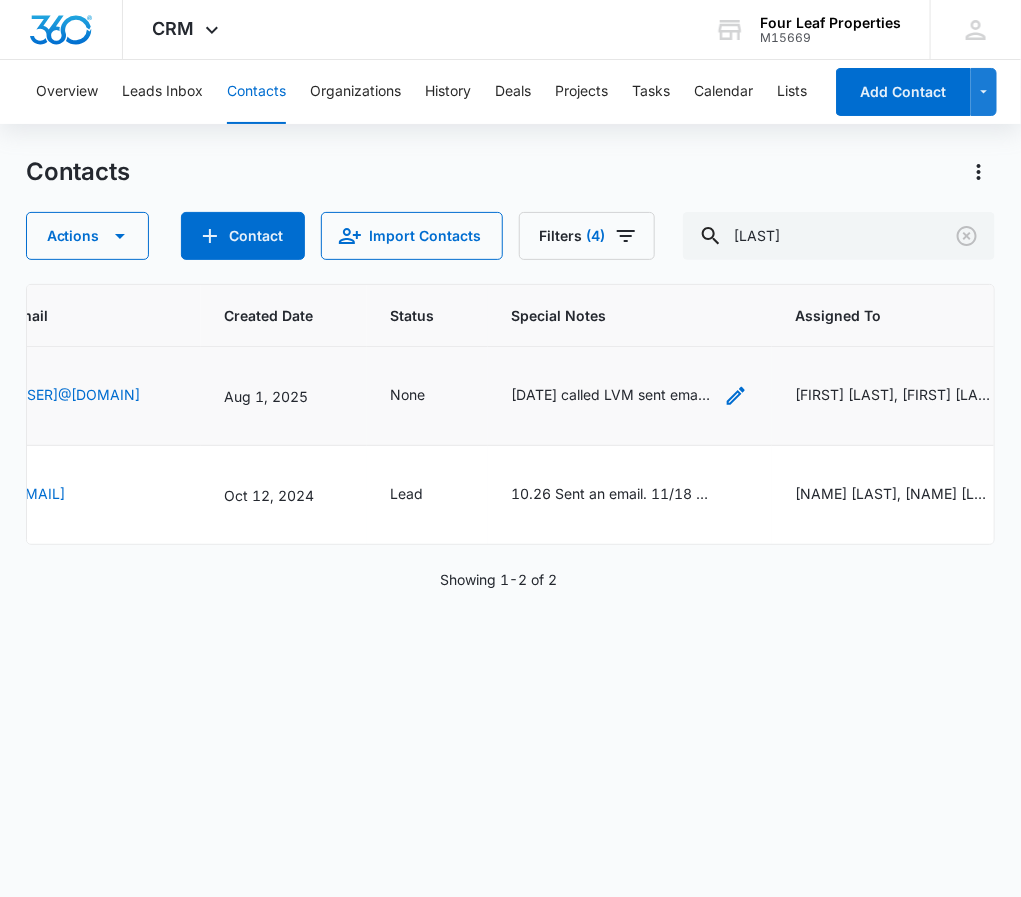 click on "[DATE] called LVM sent email. ER" at bounding box center (612, 394) 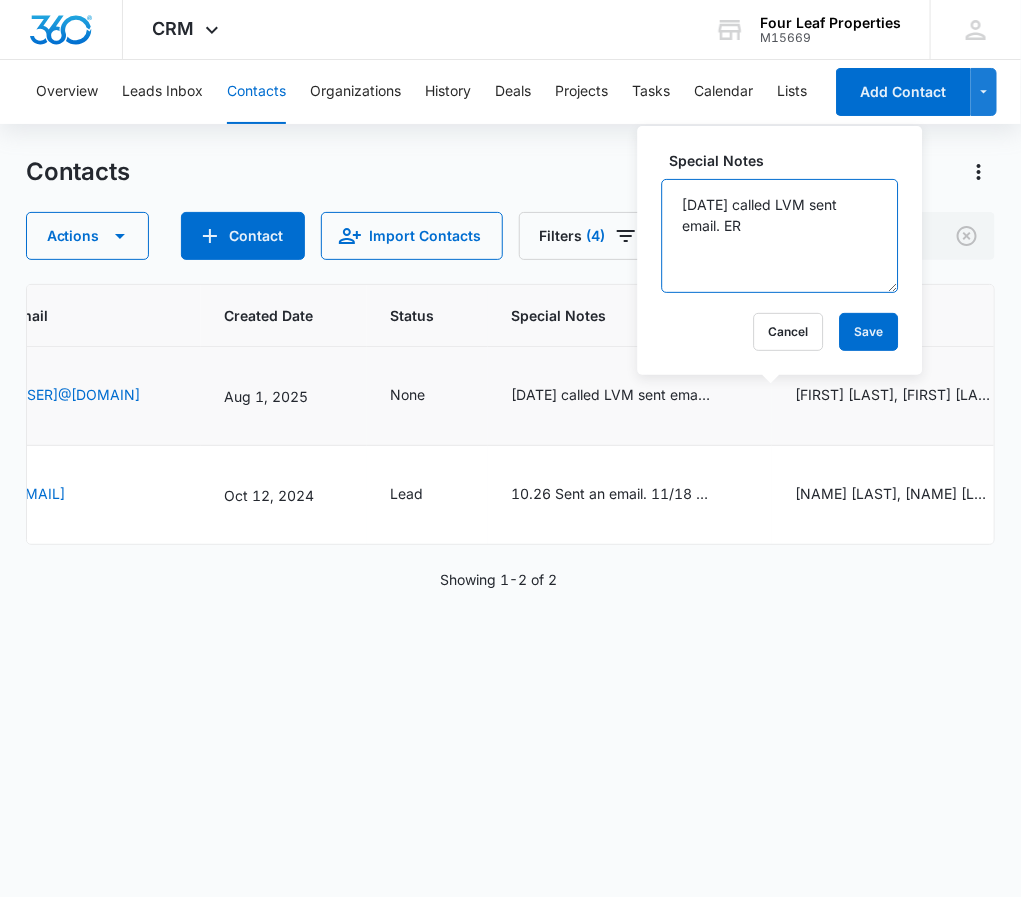 click on "[DATE] called LVM sent email. ER" at bounding box center [780, 236] 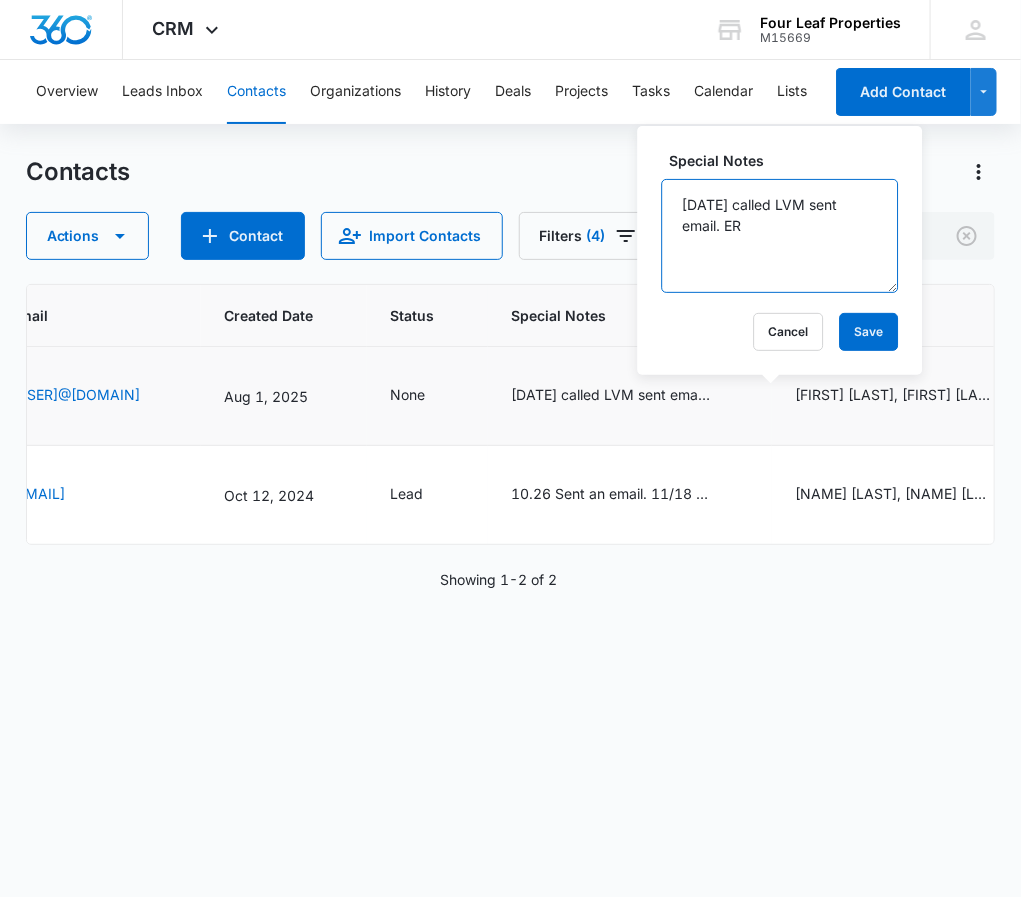 click on "[DATE] called LVM sent email. ER" at bounding box center (780, 236) 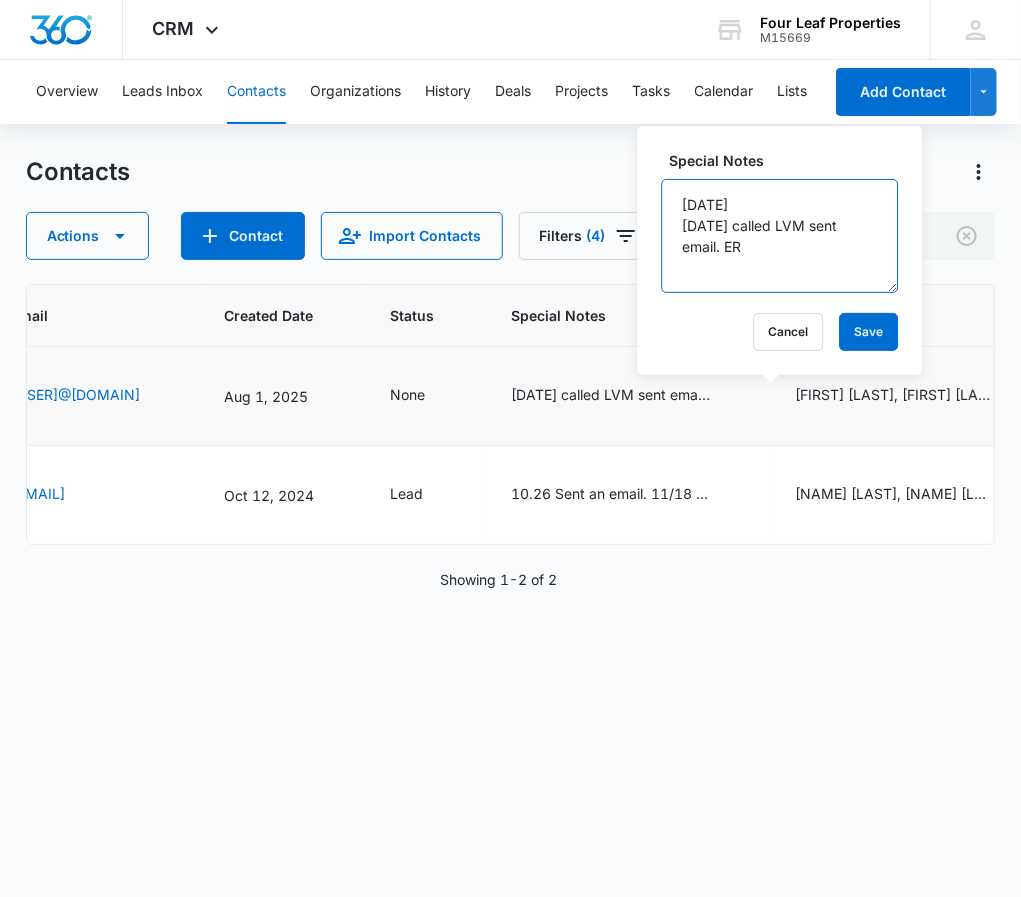 click on "[DATE]
[DATE] called LVM sent email. ER" at bounding box center [780, 236] 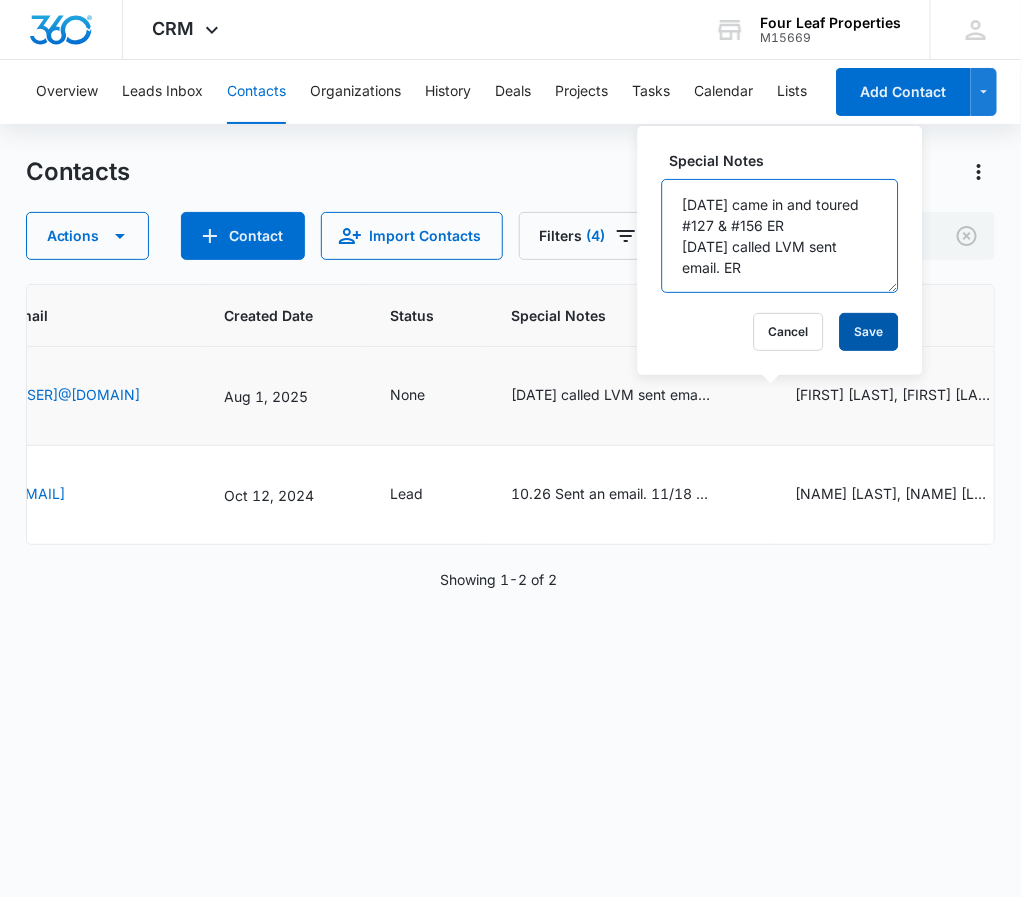 type on "[DATE] came in and toured #127 & #156 ER
[DATE] called LVM sent email. ER" 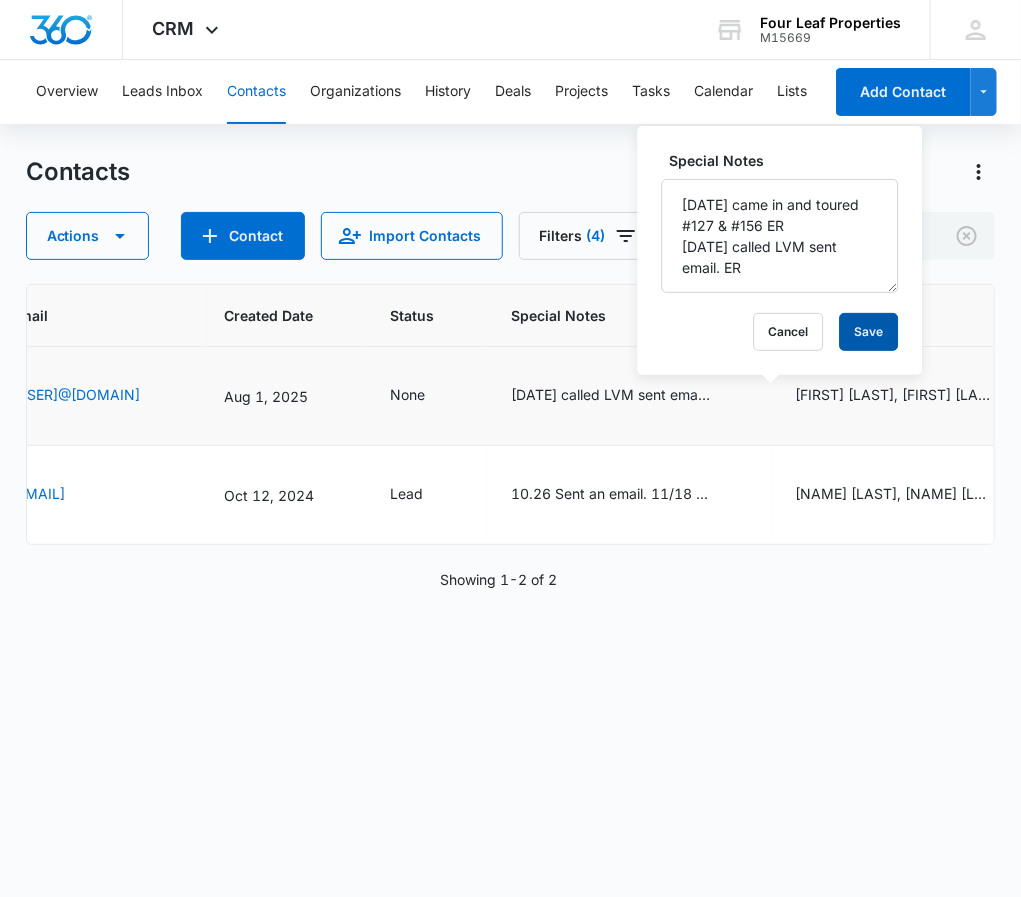 click on "Save" at bounding box center (869, 332) 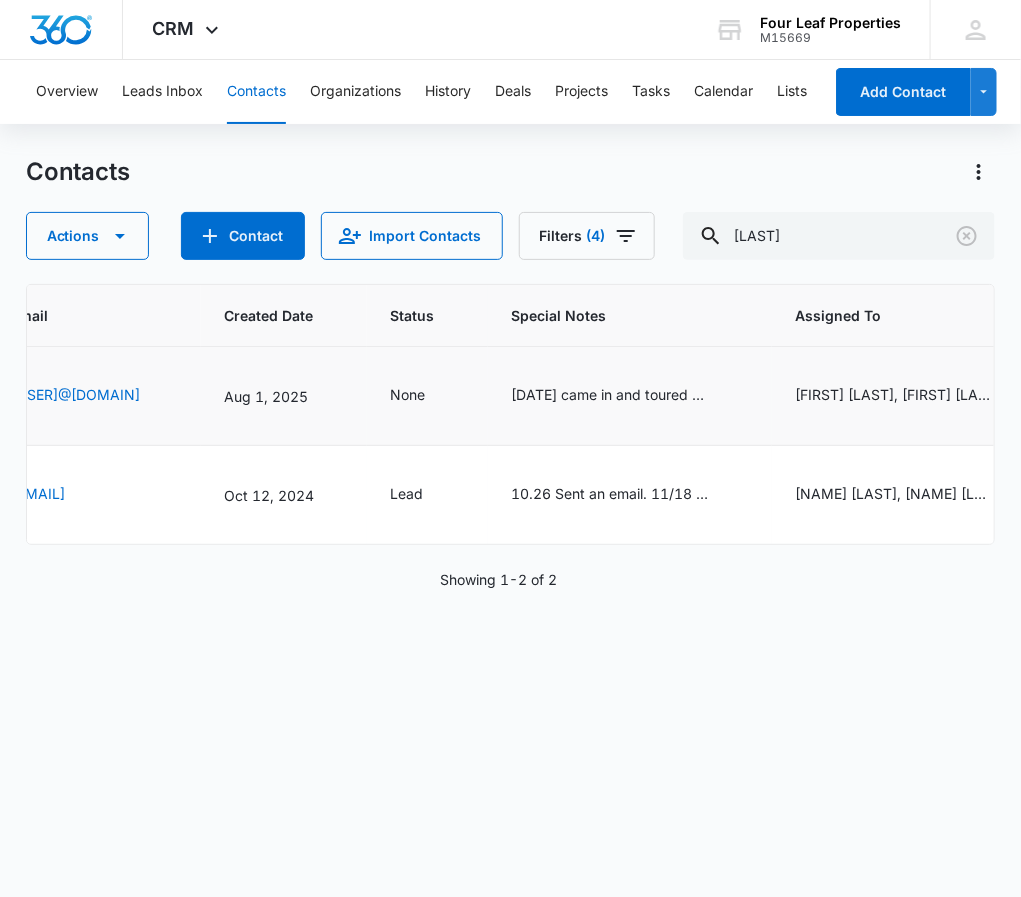 click on "None" at bounding box center [427, 396] 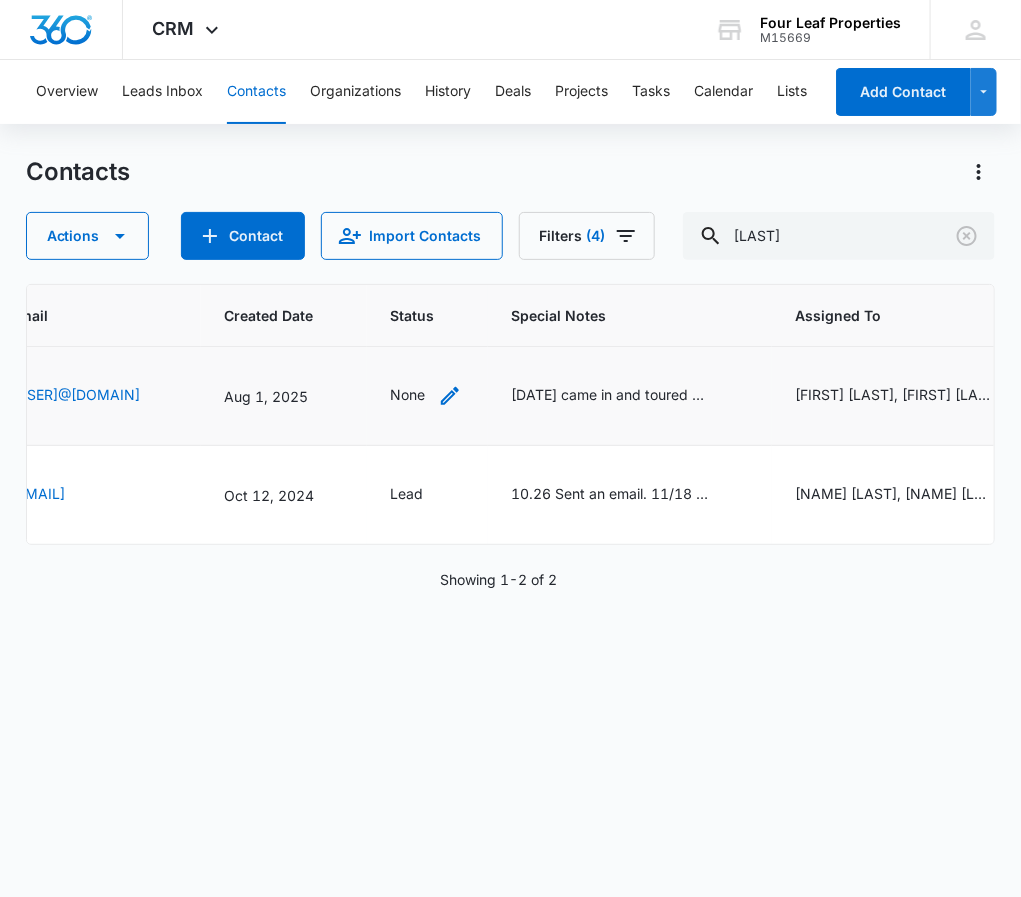 click on "None" at bounding box center [408, 396] 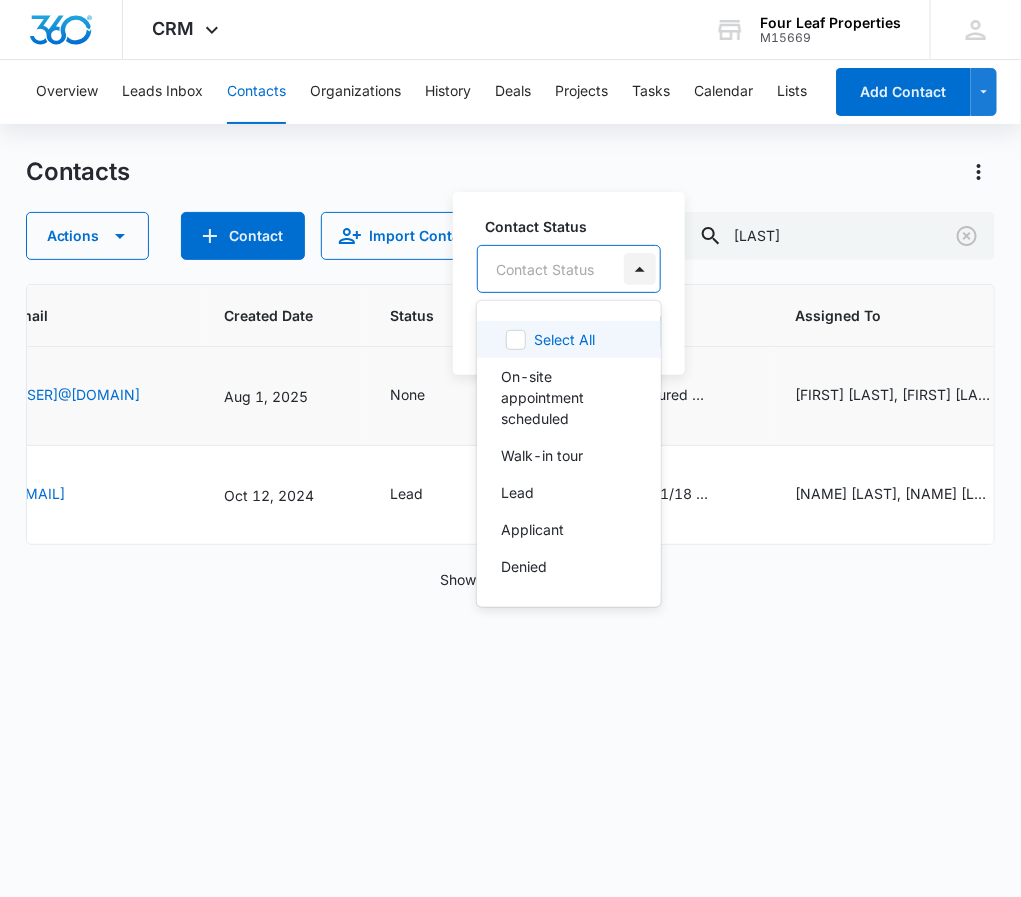 click at bounding box center (640, 269) 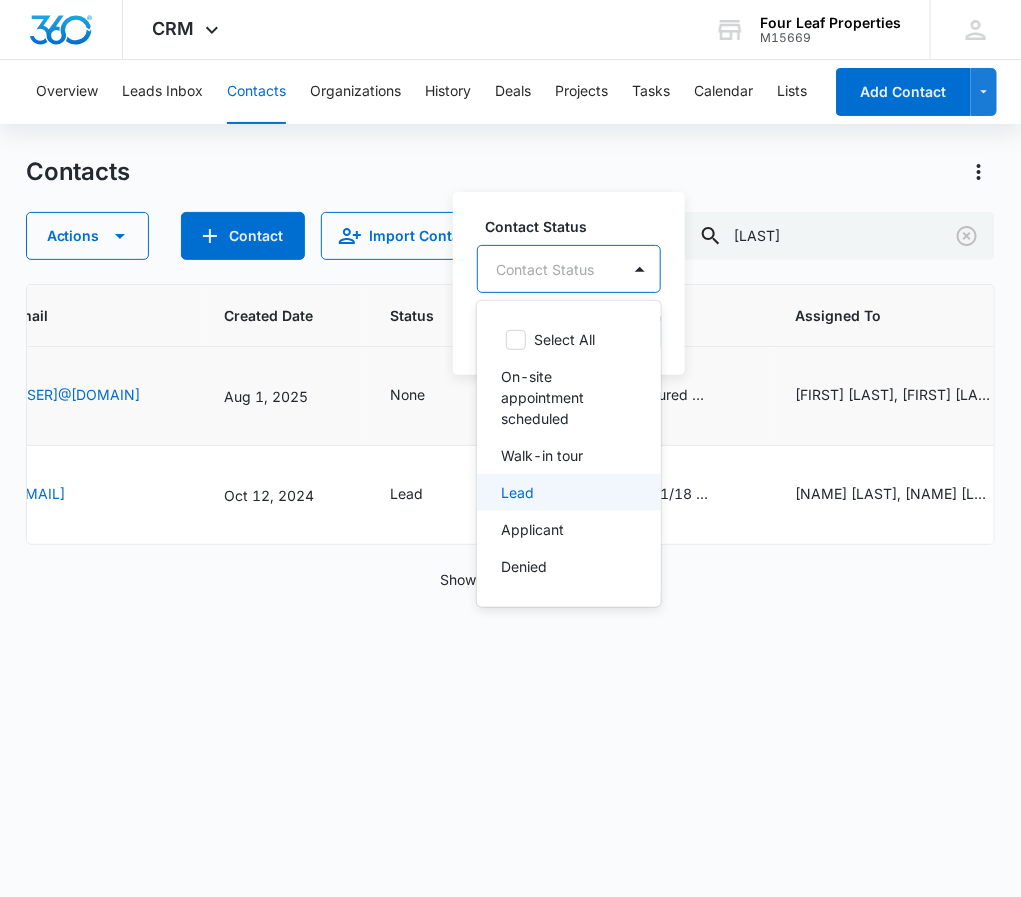 click on "Lead" at bounding box center [517, 492] 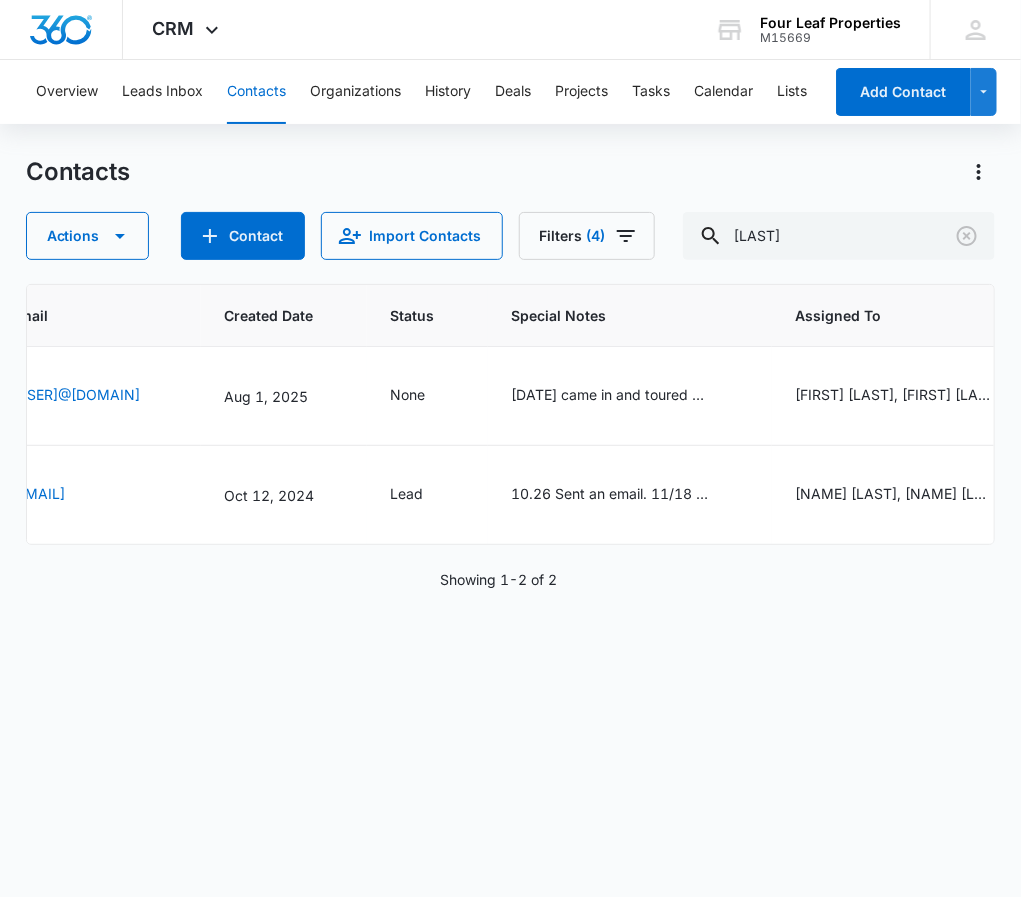 click on "Overview Leads Inbox Contacts Organizations History Deals Projects Tasks Calendar Lists Reports Settings Add Contact Contacts Actions Contact Import Contacts Filters (4) NK Narendra Kumar Gonepudi ([PHONE]) [EMAIL] [MONTH] [DAY], [YEAR] None Cancel Save [DATE] came in and toured #127 & #156 ER
[DATE] called LVM sent email. ER Alexa Chavez, Eleida Romero Fannin Meadows Prospect [MONTH] [DAY], [YEAR] by Eleida Romero Special Notes changed to "[DATE] called LVM sent email. ER" View More Add History --- 40549 AK Ashoka Kumar ([PHONE]) [EMAIL] [MONTH] [DAY], [YEAR] Lead [DECIMAL] Sent an email.
[MONTH]/[DAY] called and spoke with him, setup a 1:00 appointment Alexa Chavez, Lisa Augustus Fannin Meadows Prospect [MONTH] [DAY], [YEAR] by Lisa Augustus Subject: End of Year Blowout Special at Fannin Meadows a new housing development in Tyler, Texas
End of Year Blowout Special at Fannin Meadows!
🎉... View More ---" at bounding box center [510, 477] 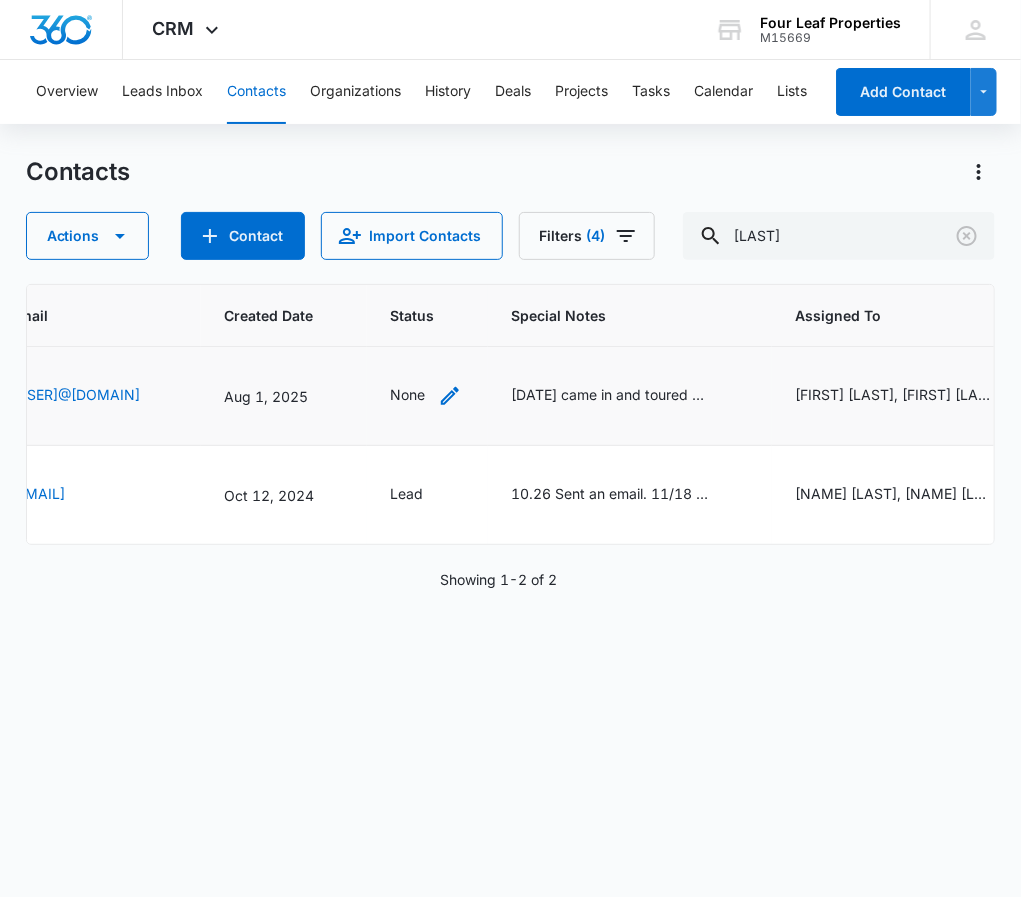 click 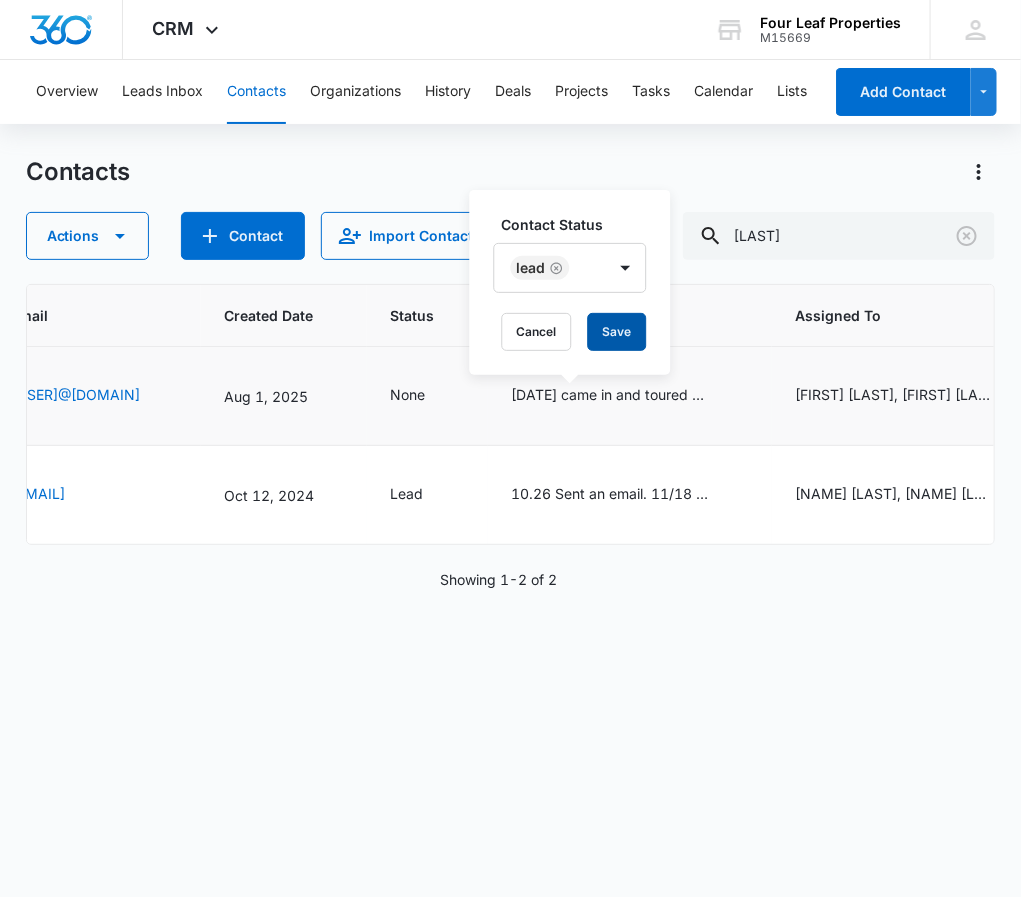 click on "Save" at bounding box center (617, 332) 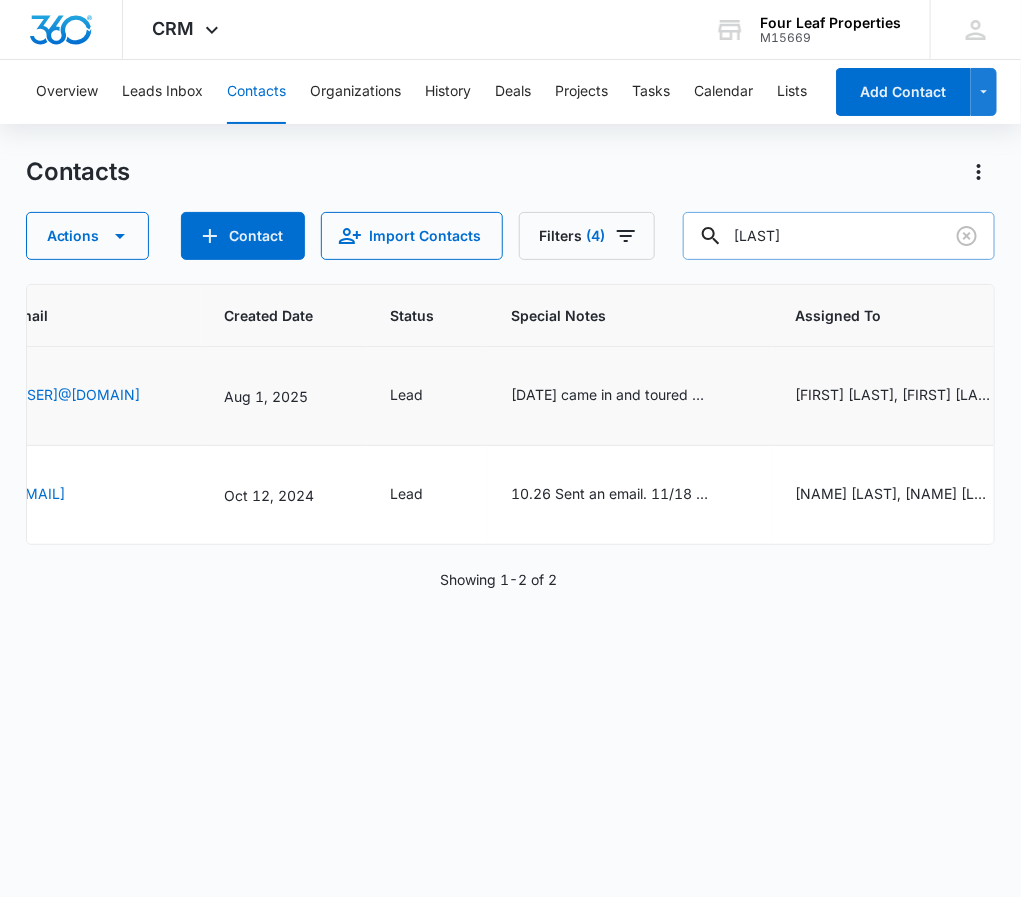 click on "[LAST]" at bounding box center [839, 236] 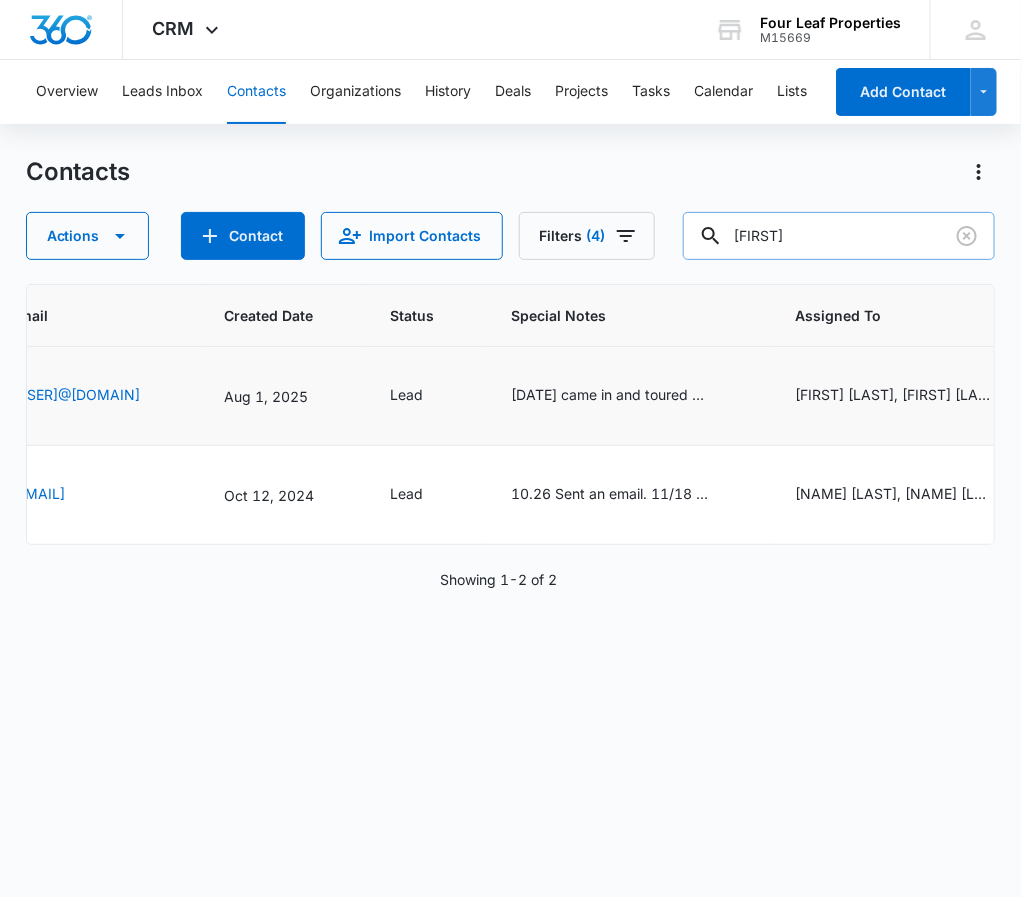 type on "k" 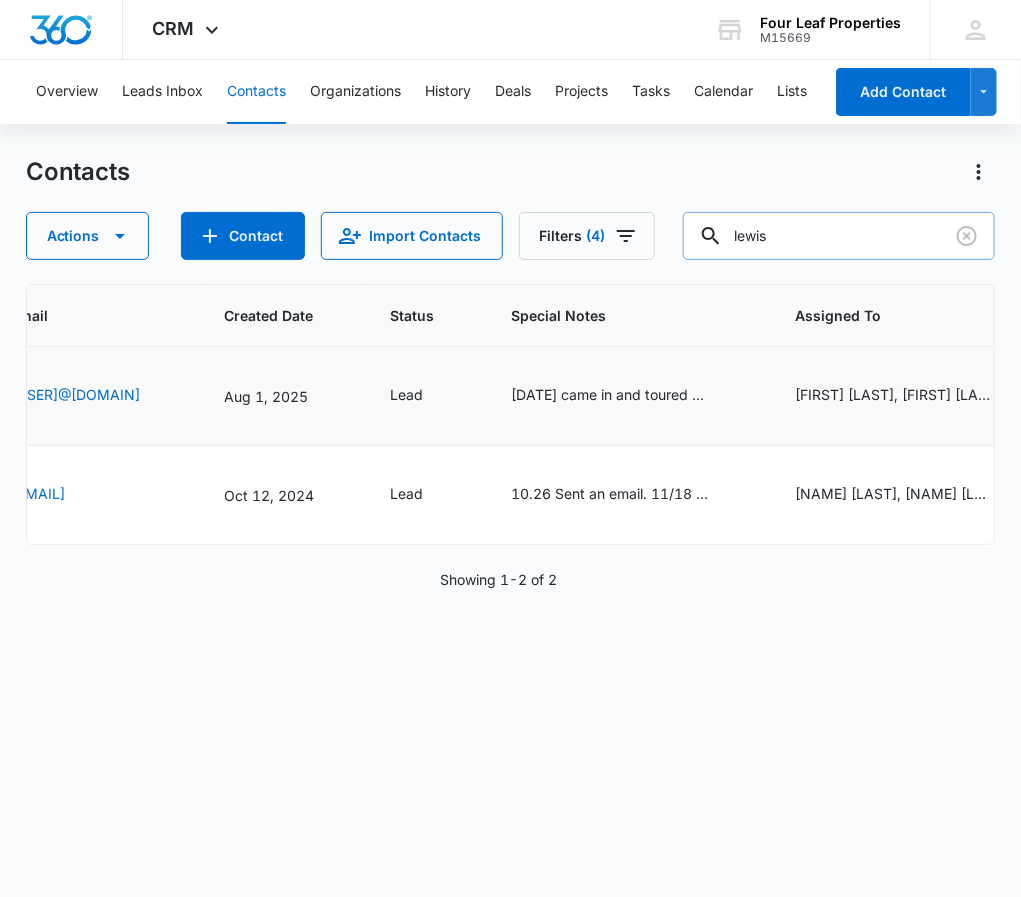 type on "lewis" 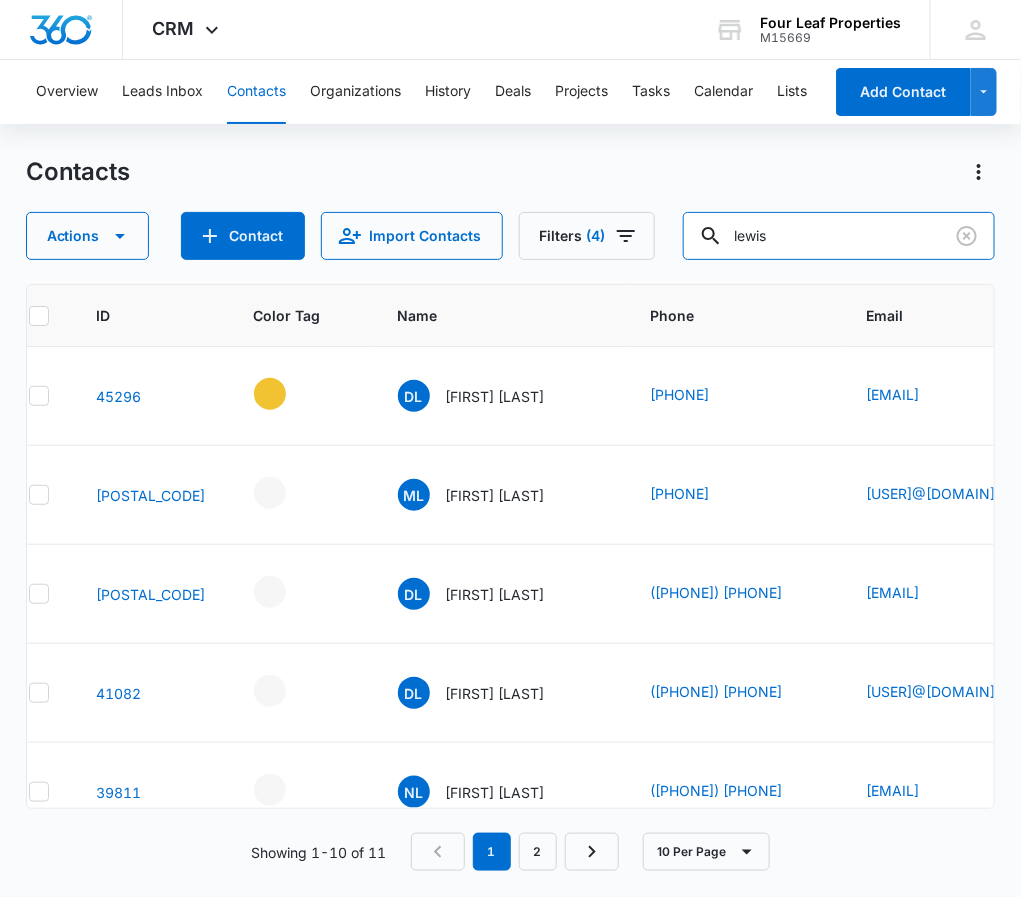 scroll, scrollTop: 0, scrollLeft: 9, axis: horizontal 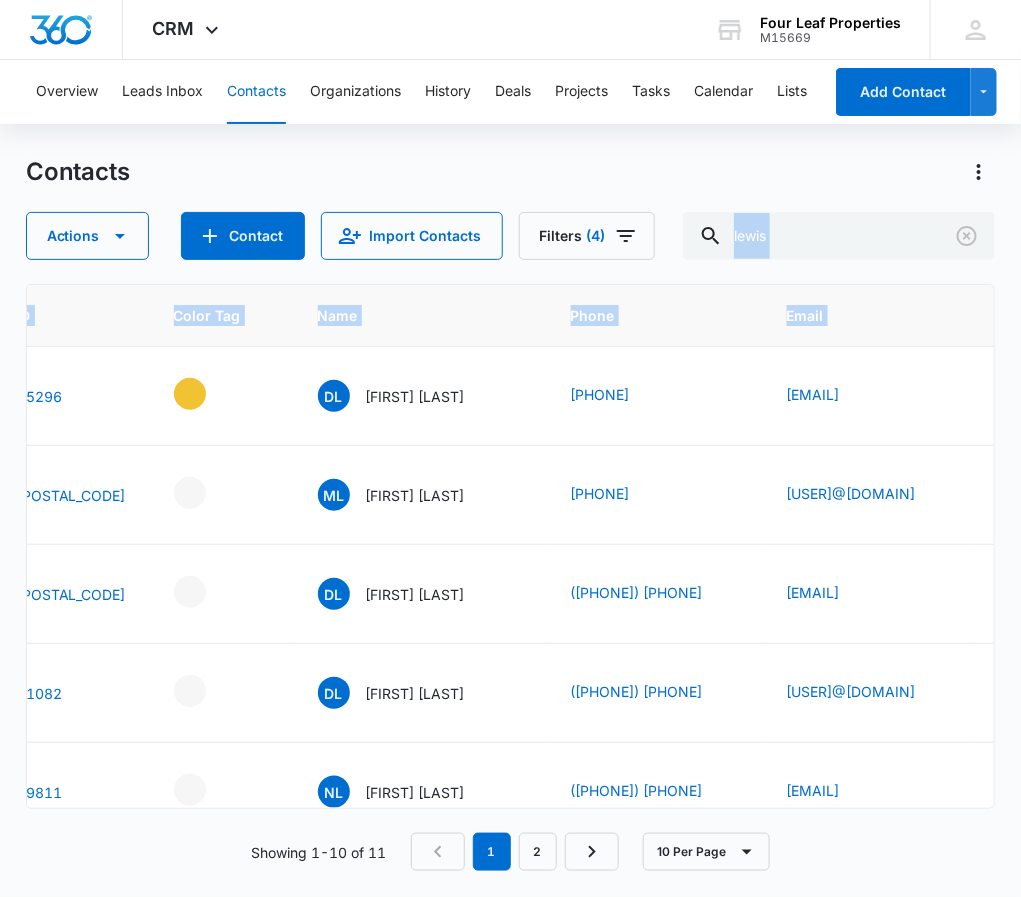 drag, startPoint x: 994, startPoint y: 327, endPoint x: 891, endPoint y: 190, distance: 171.40012 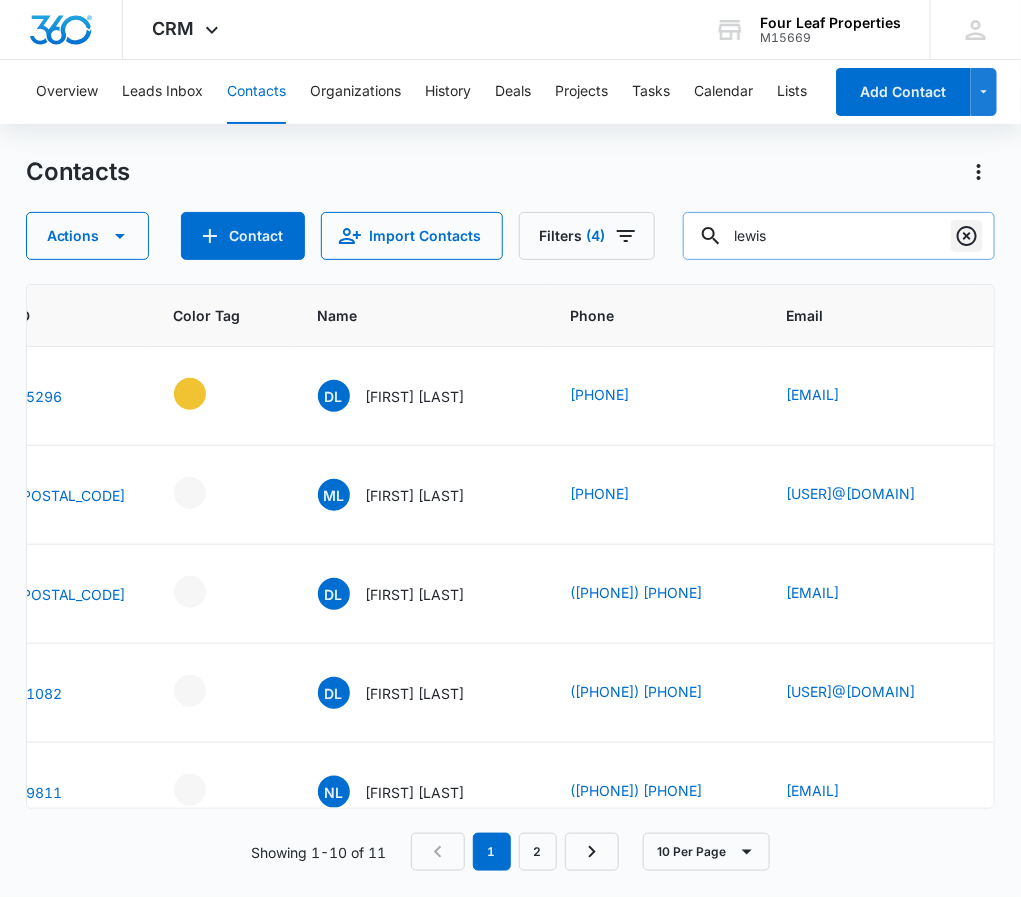 click 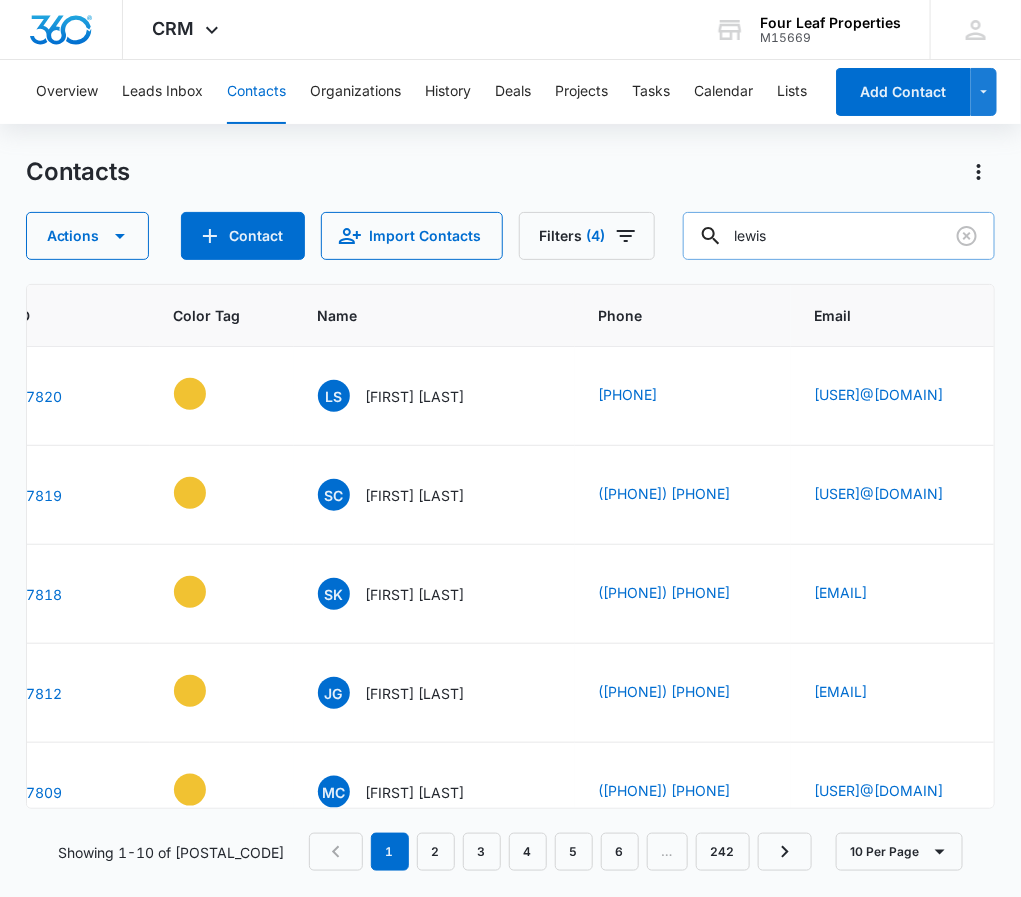 type on "lewis" 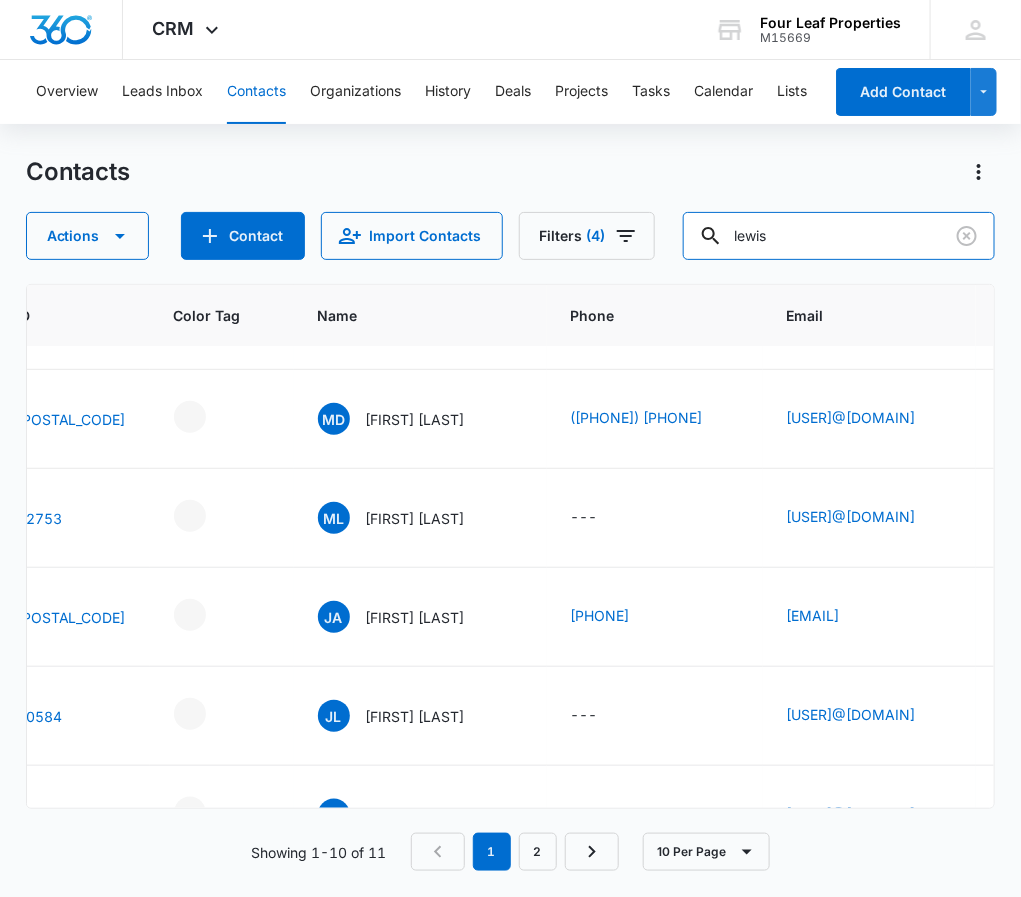 scroll, scrollTop: 555, scrollLeft: 111, axis: both 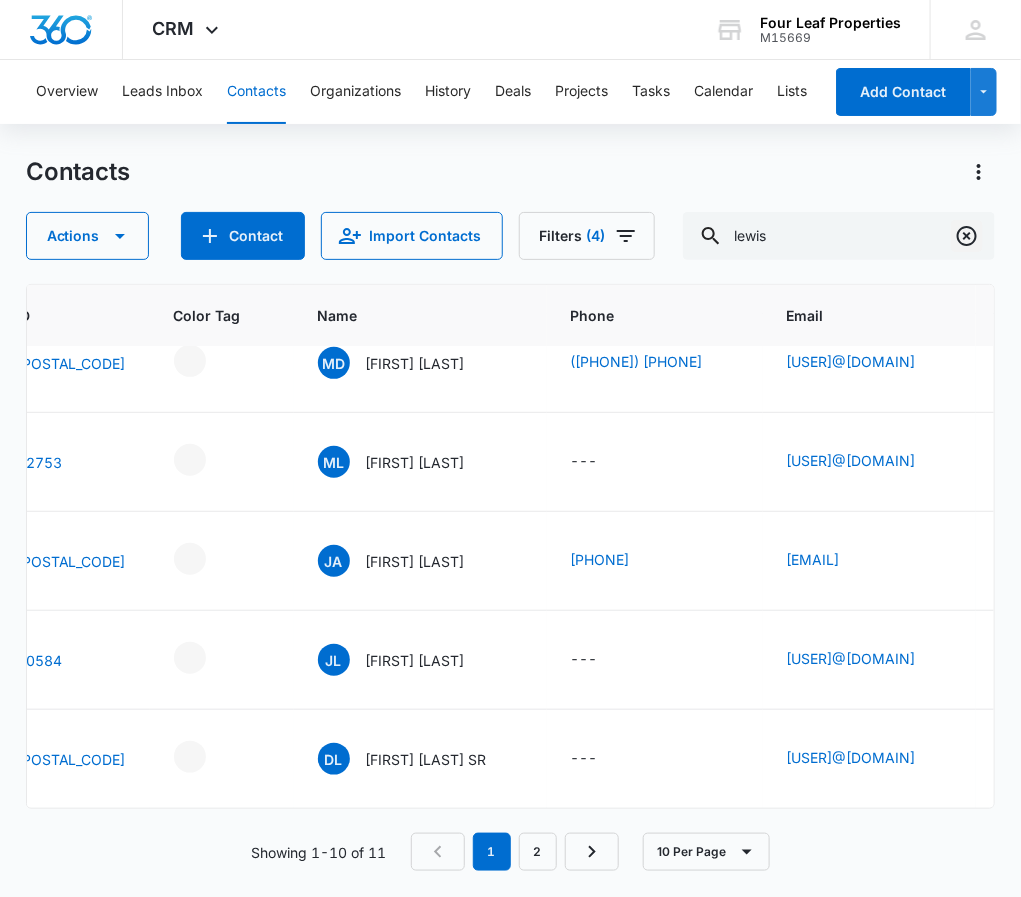 click 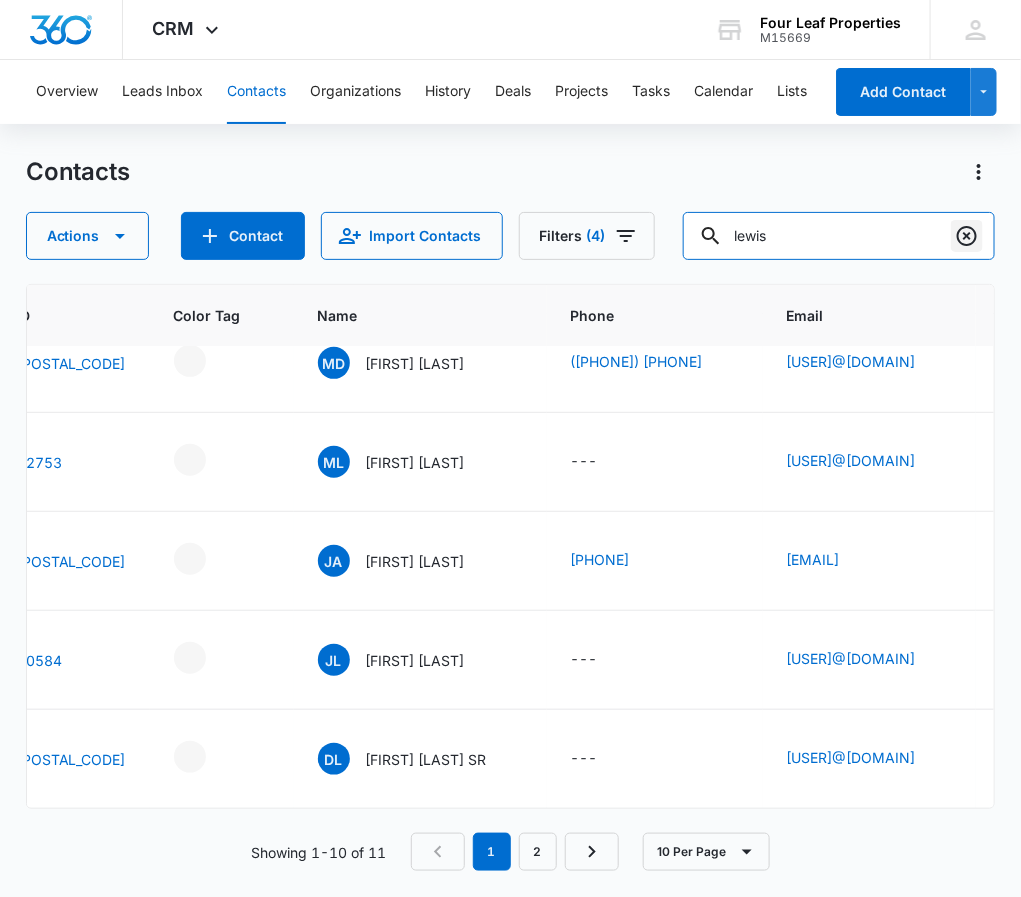 type 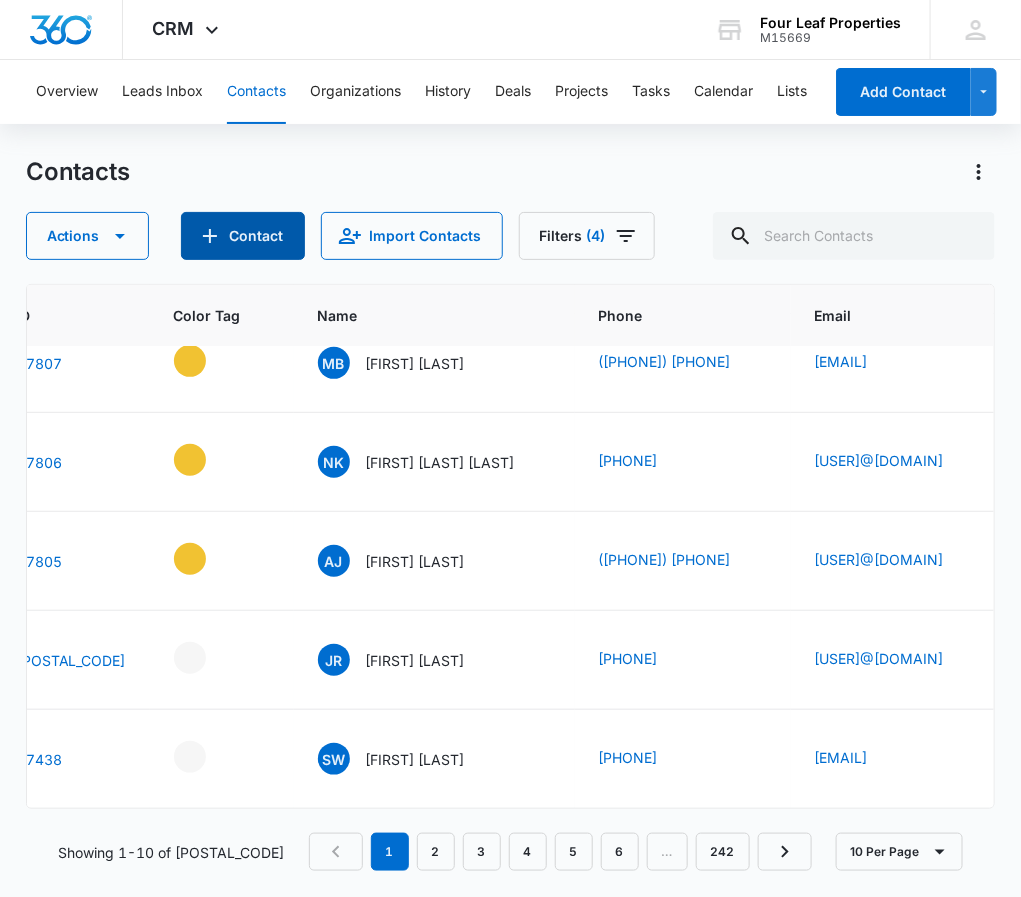 click on "Contact" at bounding box center [243, 236] 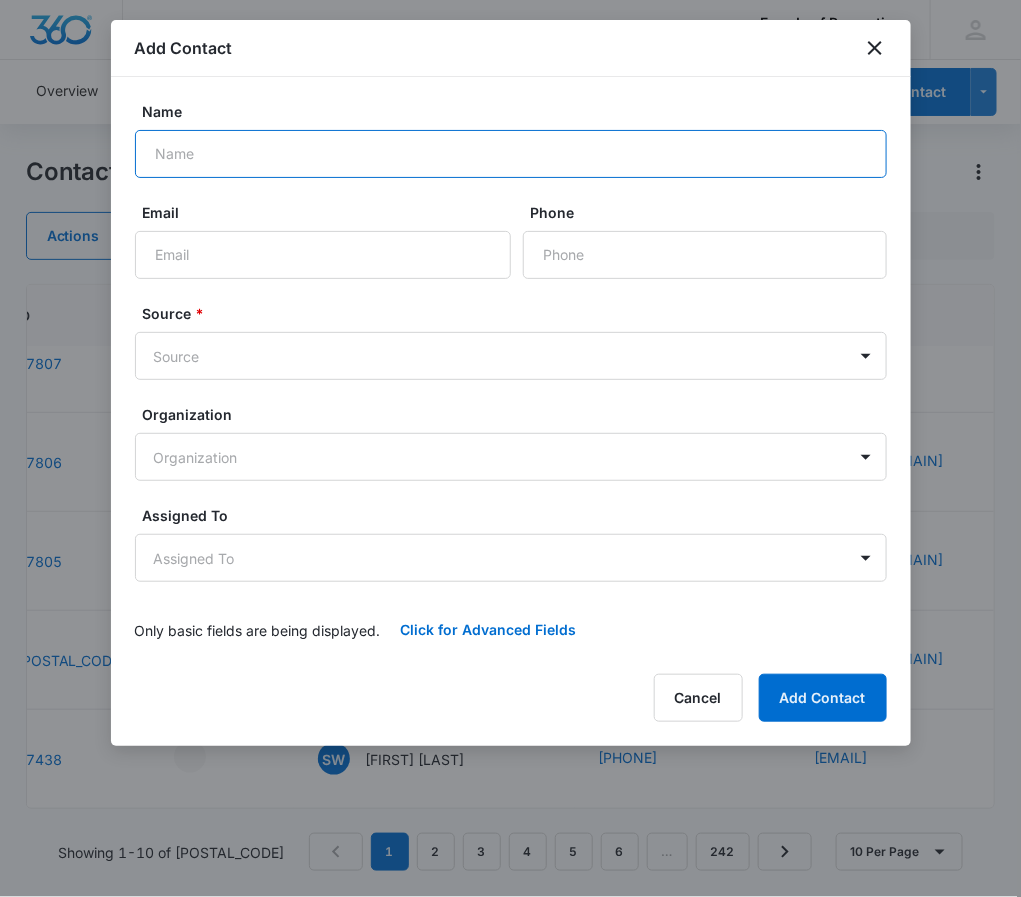 click on "Name" at bounding box center [511, 154] 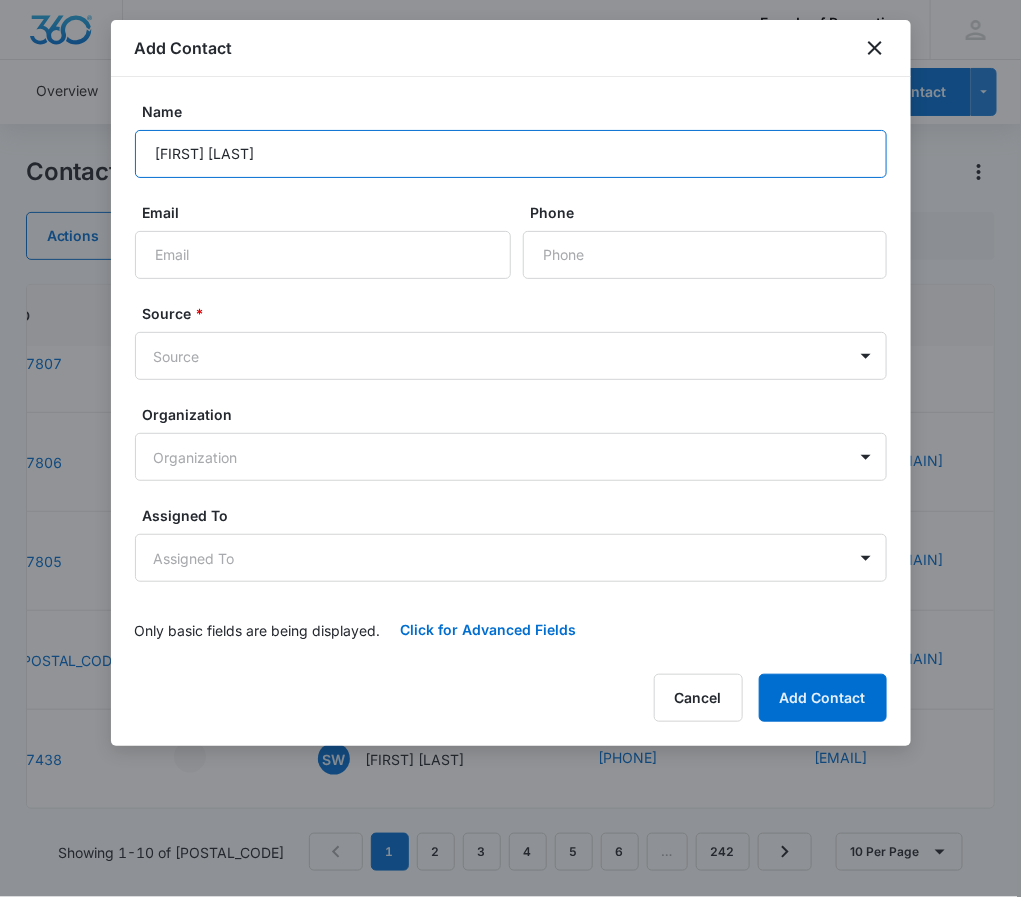 type on "[FIRST] [LAST]" 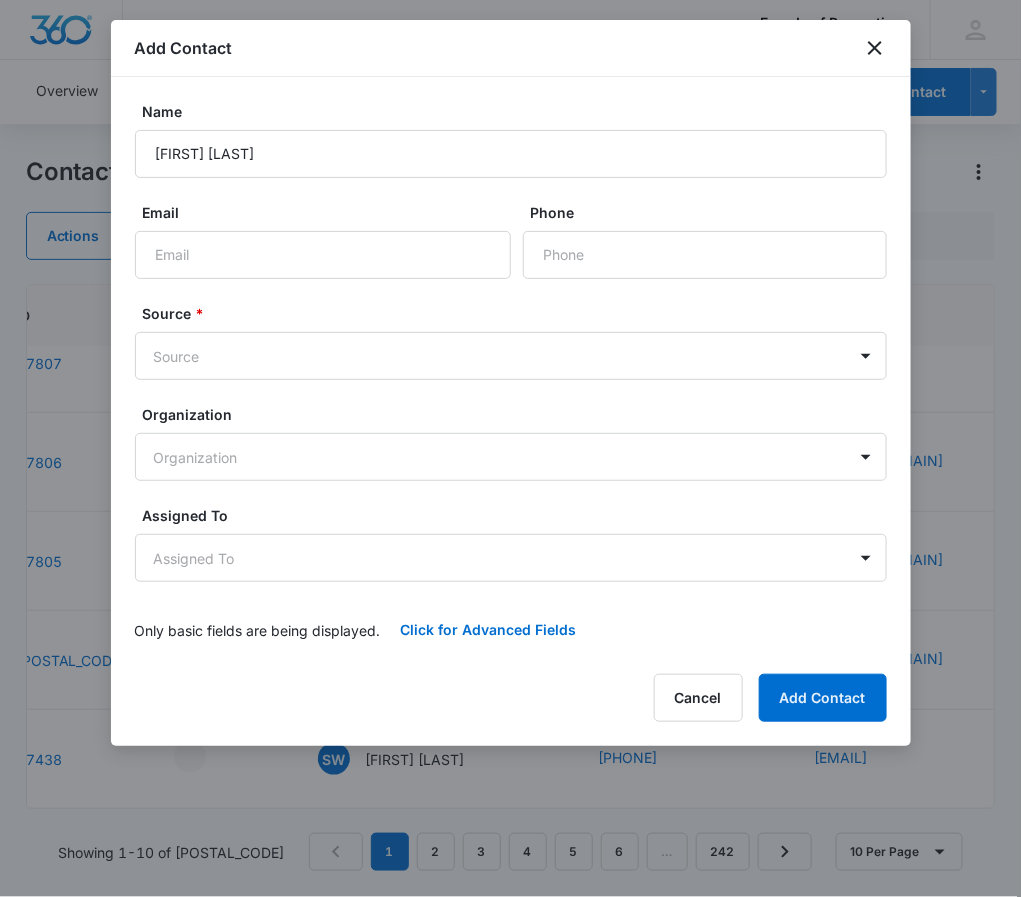 click on "Name [NAME] [LAST] Email Phone Source * Source Organization Organization Assigned To Assigned To Only basic fields are being displayed. Click for Advanced Fields Contact Type Contact Type Contact Status Contact Status Color Tag Current Color: Address Special Notes" at bounding box center (511, 377) 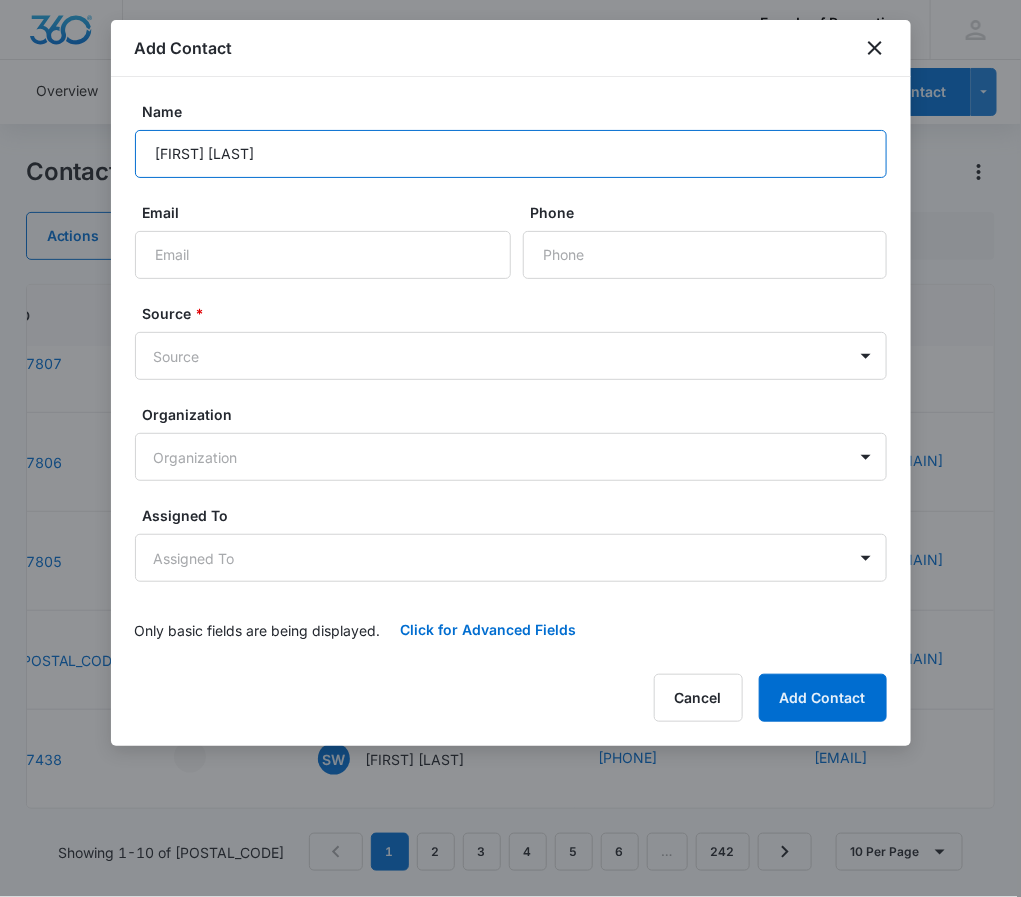 click on "[FIRST] [LAST]" at bounding box center (511, 154) 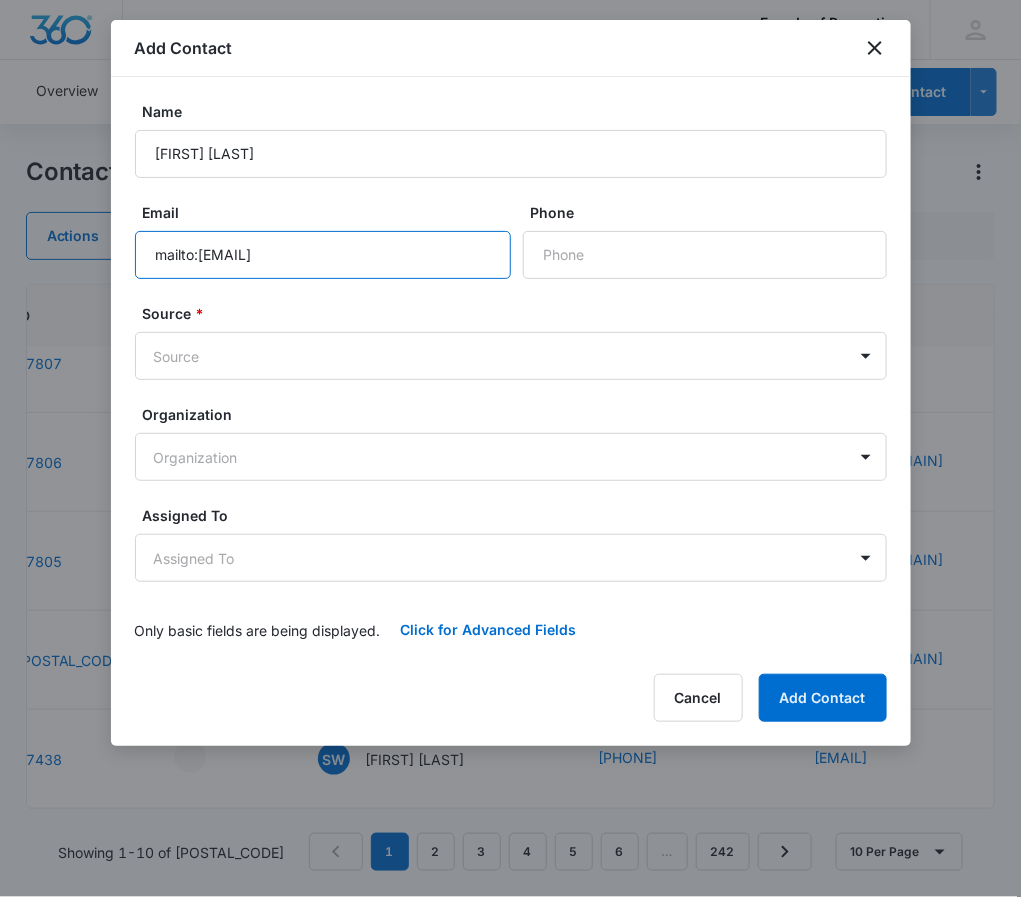 click on "mailto:[EMAIL]" at bounding box center [323, 255] 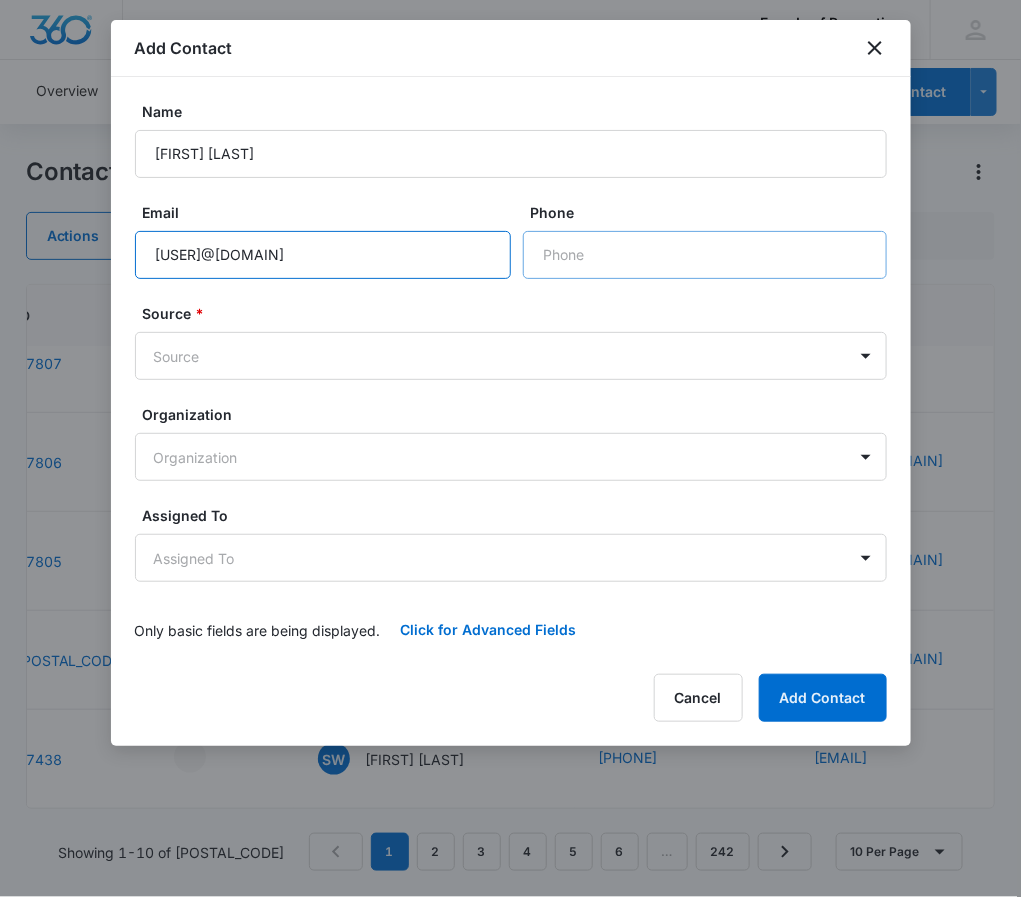 type on "[USER]@[DOMAIN]" 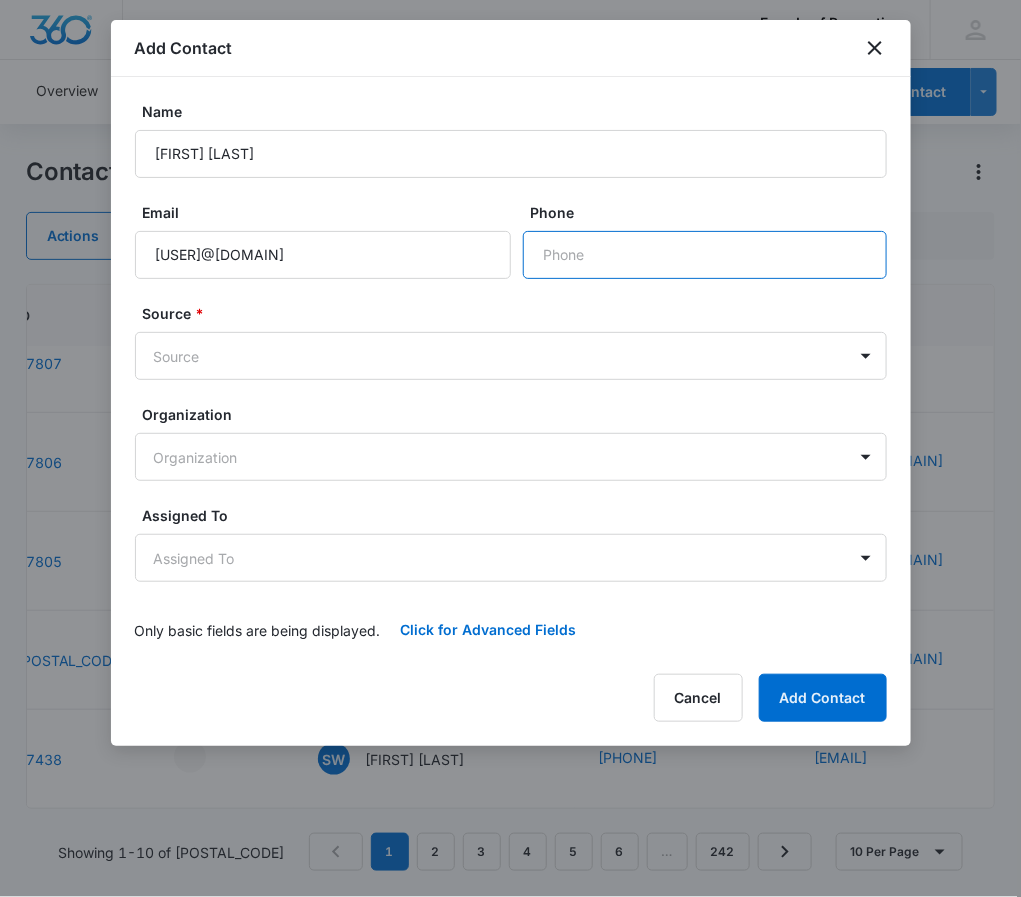 click on "Phone" at bounding box center [705, 255] 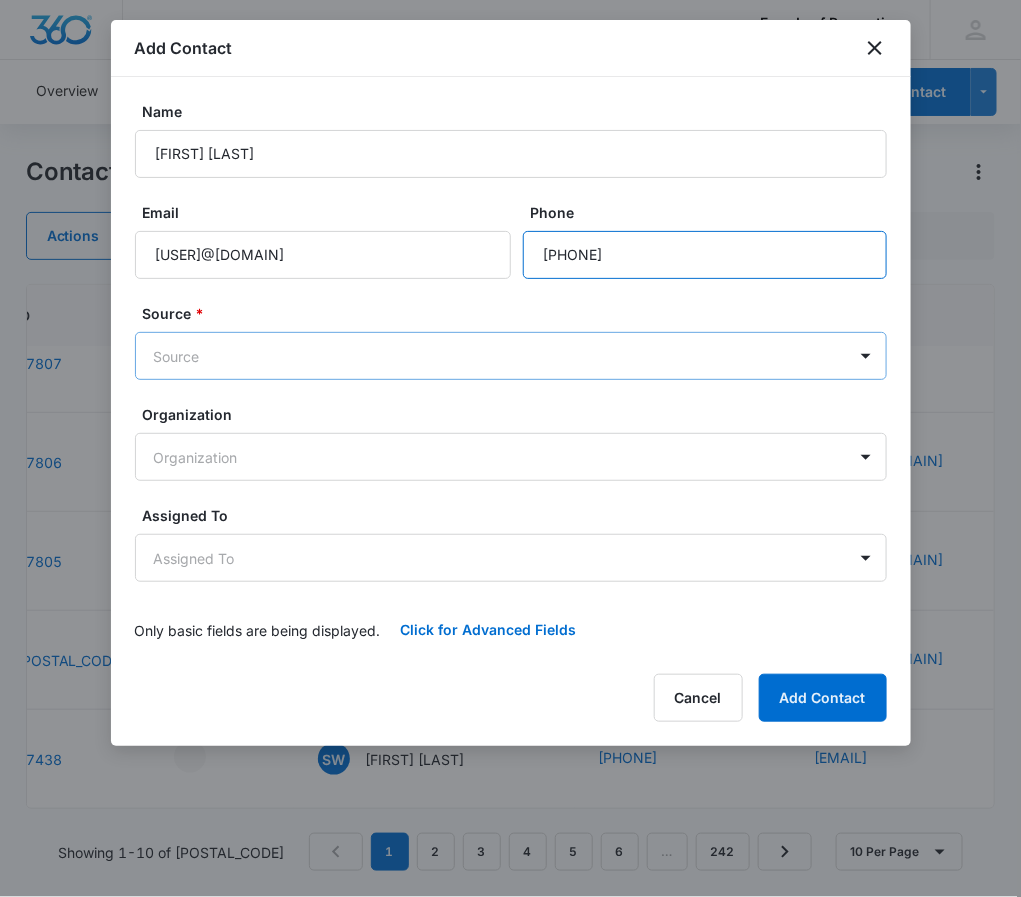 type on "[PHONE]" 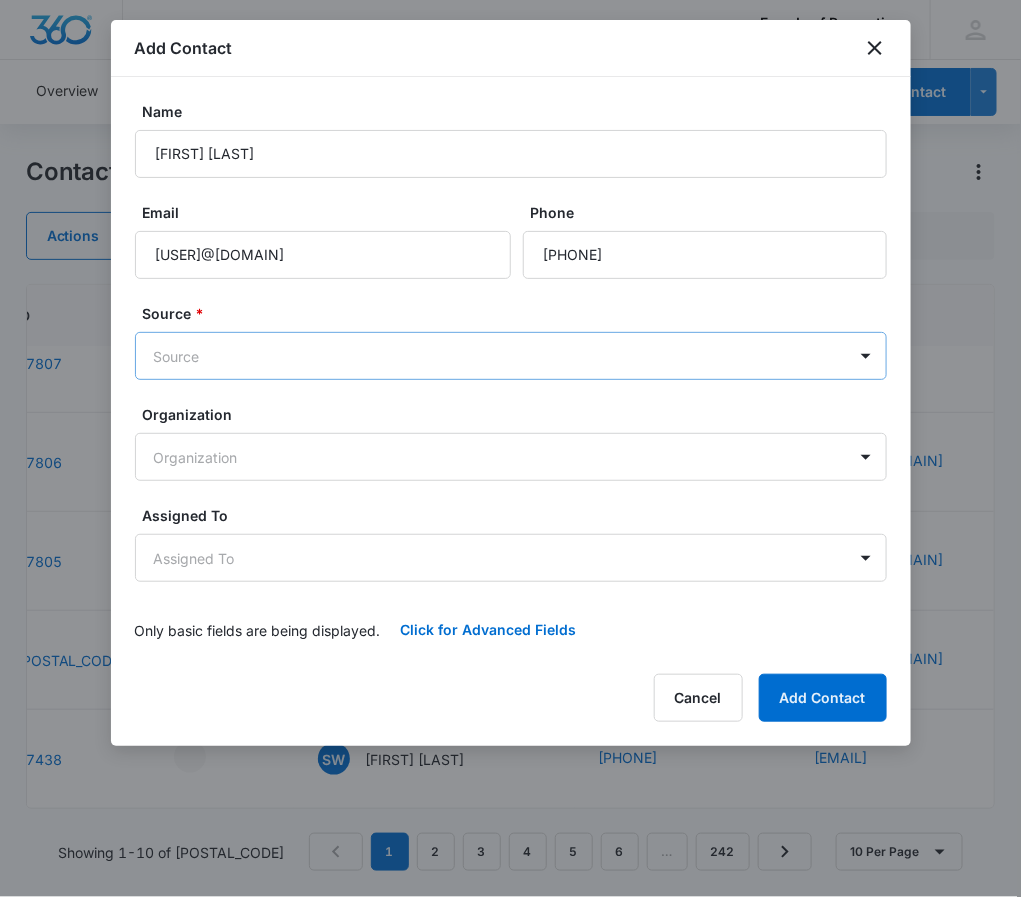 click on "CRM Apps Reputation Websites Forms CRM Email Social Shop Payments POS Content Ads Intelligence Files Brand Settings Four Leaf Properties M15669 Your Accounts View All ER [FIRST] [LAST] [EMAIL] [MONTH] [DAY], [YEAR] Lead --- [FIRST] [LAST], [FIRST] [LAST] Fannin Meadows Prospect [MONTH] [DAY], [YEAR] by [FIRST] [LAST] Succesfully subscribed to "Fannin Meadows_Prospects". View More Add History --- 47819 SC [FIRST] [LAST] ([PHONE]) [EMAIL] [MONTH] [DAY], [YEAR] Lead 8/1 called and scheduled a tour for 8/6. ER [FIRST] [LAST], [FIRST] [LAST] Fannin Meadows Prospect [MONTH] [DAY], [YEAR] by [FIRST] [LAST] --- SK" at bounding box center [510, 448] 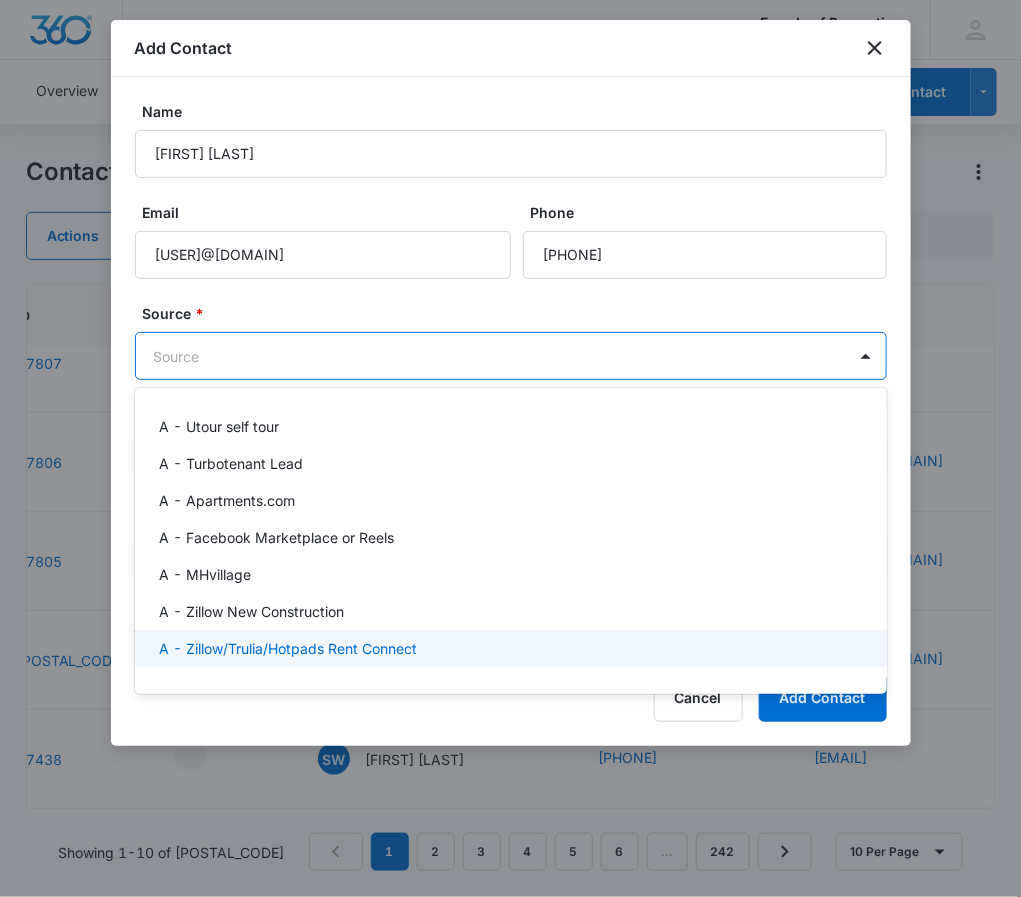 click on "A - Zillow/Trulia/Hotpads Rent Connect" at bounding box center [288, 648] 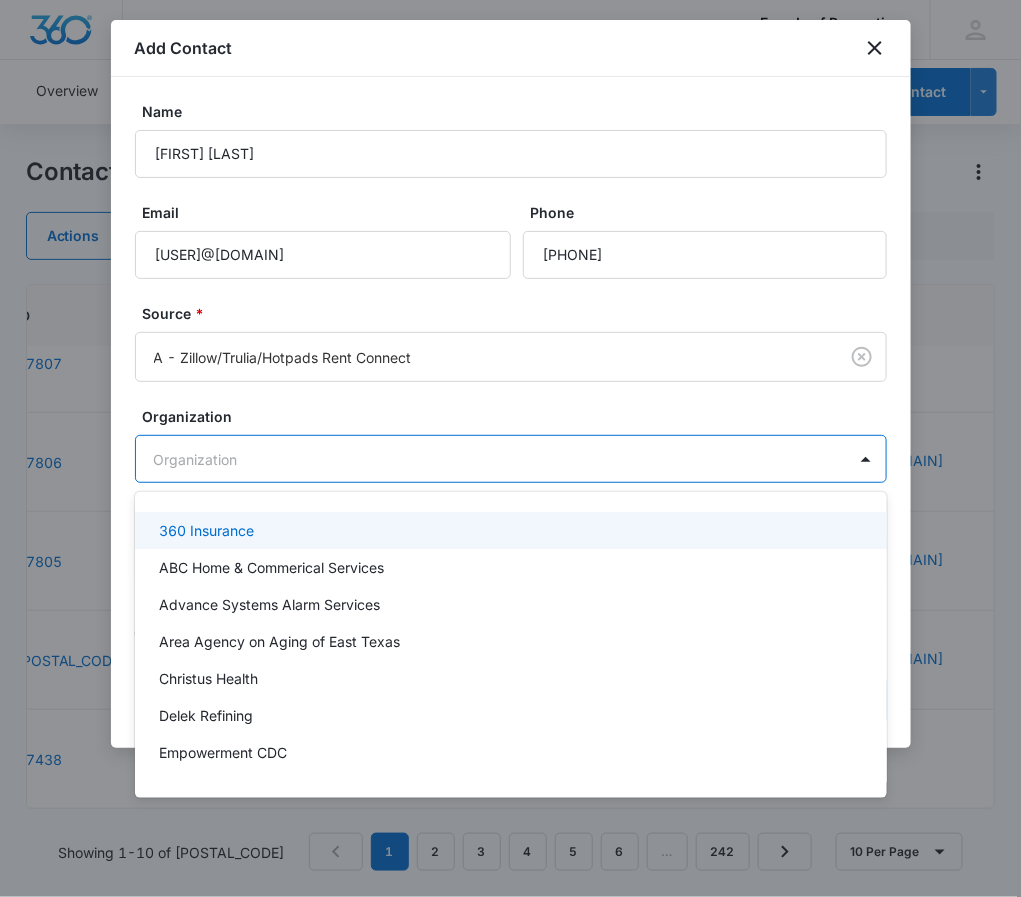 click on "CRM Apps Reputation Websites Forms CRM Email Social Shop Payments POS Content Ads Intelligence Files Brand Settings Four Leaf Properties M15669 Your Accounts View All ER [FIRST] [LAST] [EMAIL] [MONTH] [DAY], [YEAR] Lead --- [FIRST] [LAST], [FIRST] [LAST] Fannin Meadows Prospect [MONTH] [DAY], [YEAR] by [FIRST] [LAST] Succesfully subscribed to "Fannin Meadows_Prospects". View More Add History --- 47819 SC [FIRST] [LAST] ([PHONE]) [EMAIL] [MONTH] [DAY], [YEAR] Lead 8/1 called and scheduled a tour for 8/6. ER [FIRST] [LAST], [FIRST] [LAST] Fannin Meadows Prospect [MONTH] [DAY], [YEAR] by [FIRST] [LAST] --- SK" at bounding box center (510, 448) 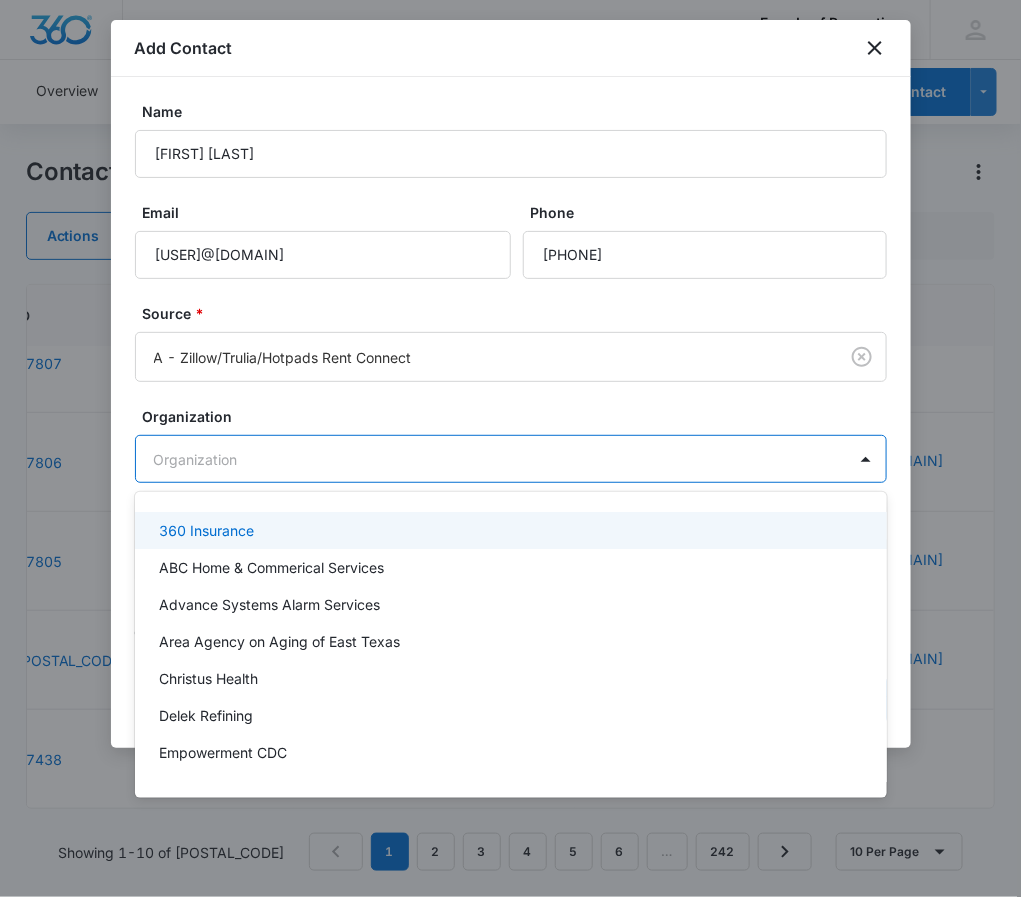 click at bounding box center [510, 448] 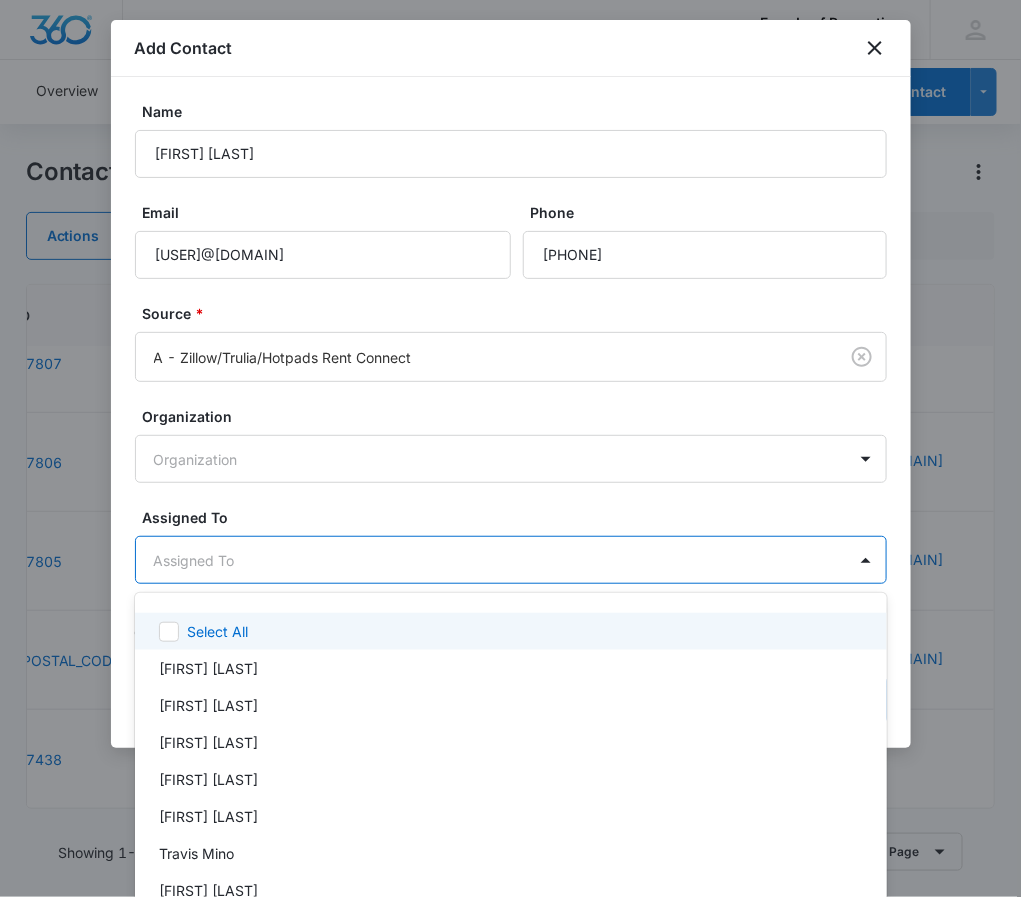 click on "CRM Apps Reputation Websites Forms CRM Email Social Shop Payments POS Content Ads Intelligence Files Brand Settings Four Leaf Properties M15669 Your Accounts View All ER [FIRST] [LAST] [EMAIL] [MONTH] [DAY], [YEAR] Lead --- [FIRST] [LAST], [FIRST] [LAST] Fannin Meadows Prospect [MONTH] [DAY], [YEAR] by [FIRST] [LAST] Succesfully subscribed to "Fannin Meadows_Prospects". View More Add History --- 47819 SC [FIRST] [LAST] ([PHONE]) [EMAIL] [MONTH] [DAY], [YEAR] Lead 8/1 called and scheduled a tour for 8/6. ER [FIRST] [LAST], [FIRST] [LAST] Fannin Meadows Prospect [MONTH] [DAY], [YEAR] by [FIRST] [LAST] --- SK" at bounding box center [510, 448] 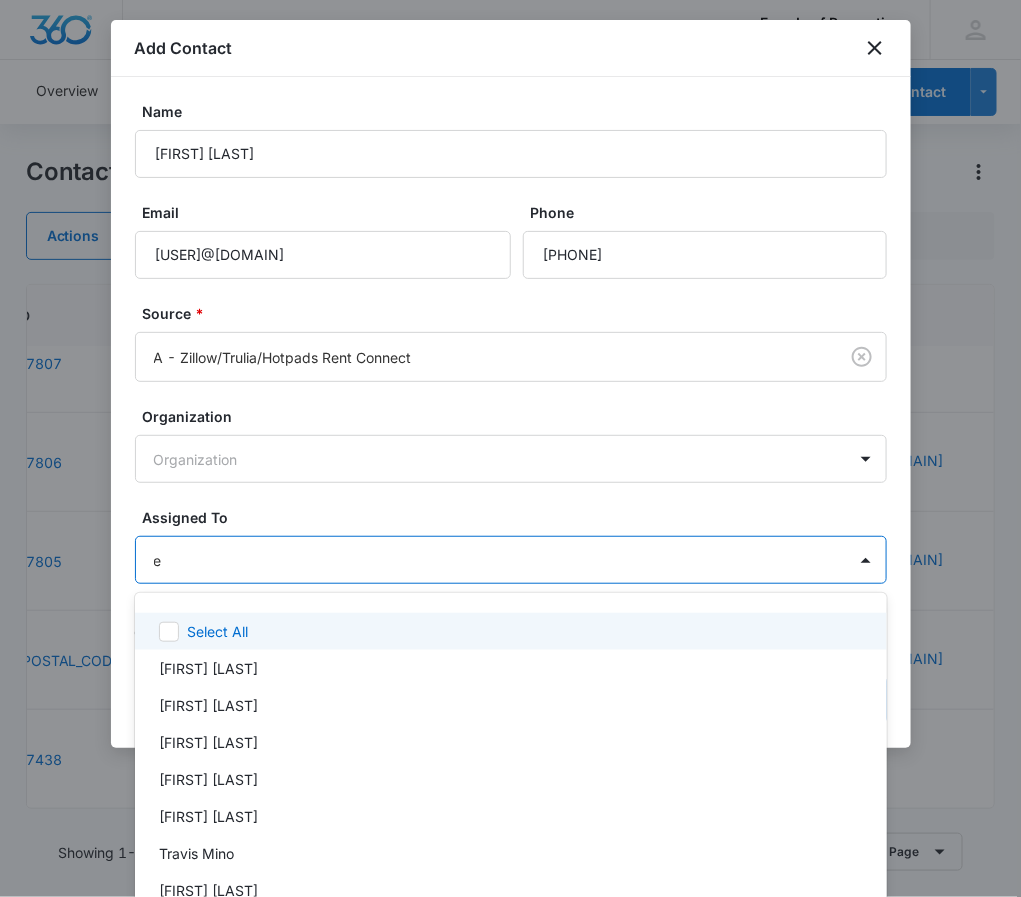 type on "el" 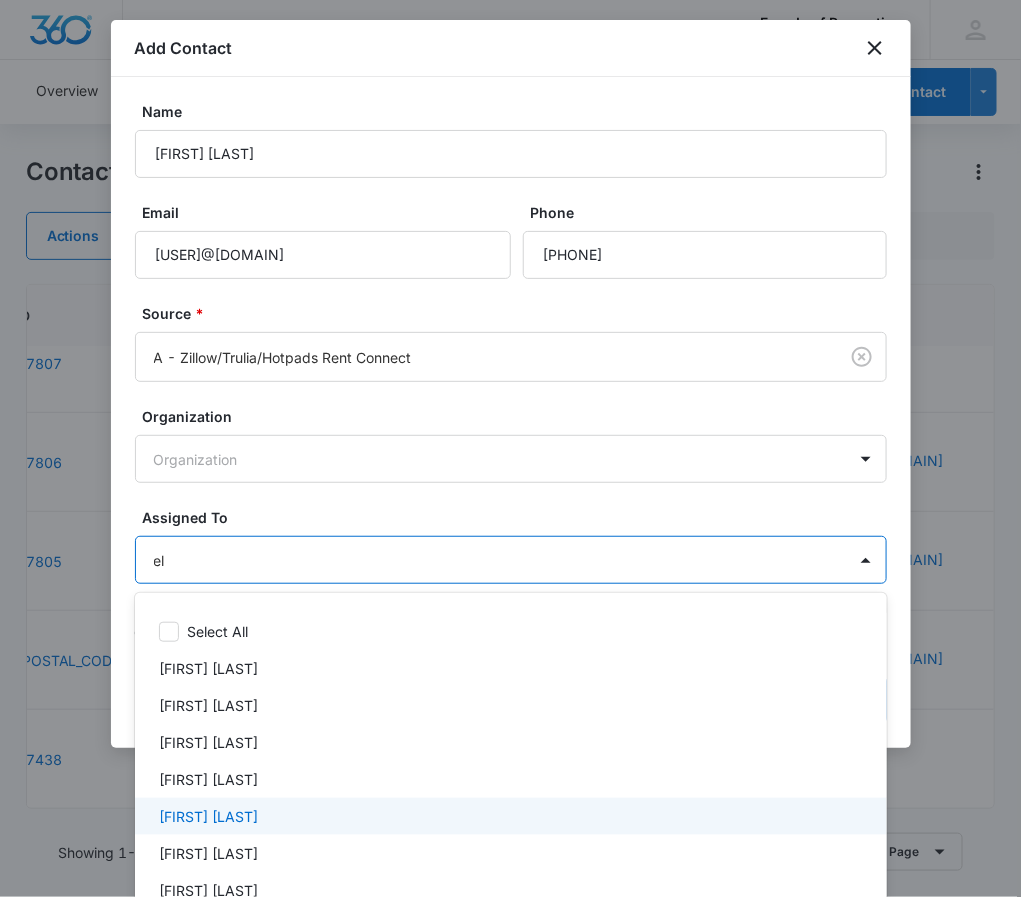 click on "[FIRST] [LAST]" at bounding box center (208, 816) 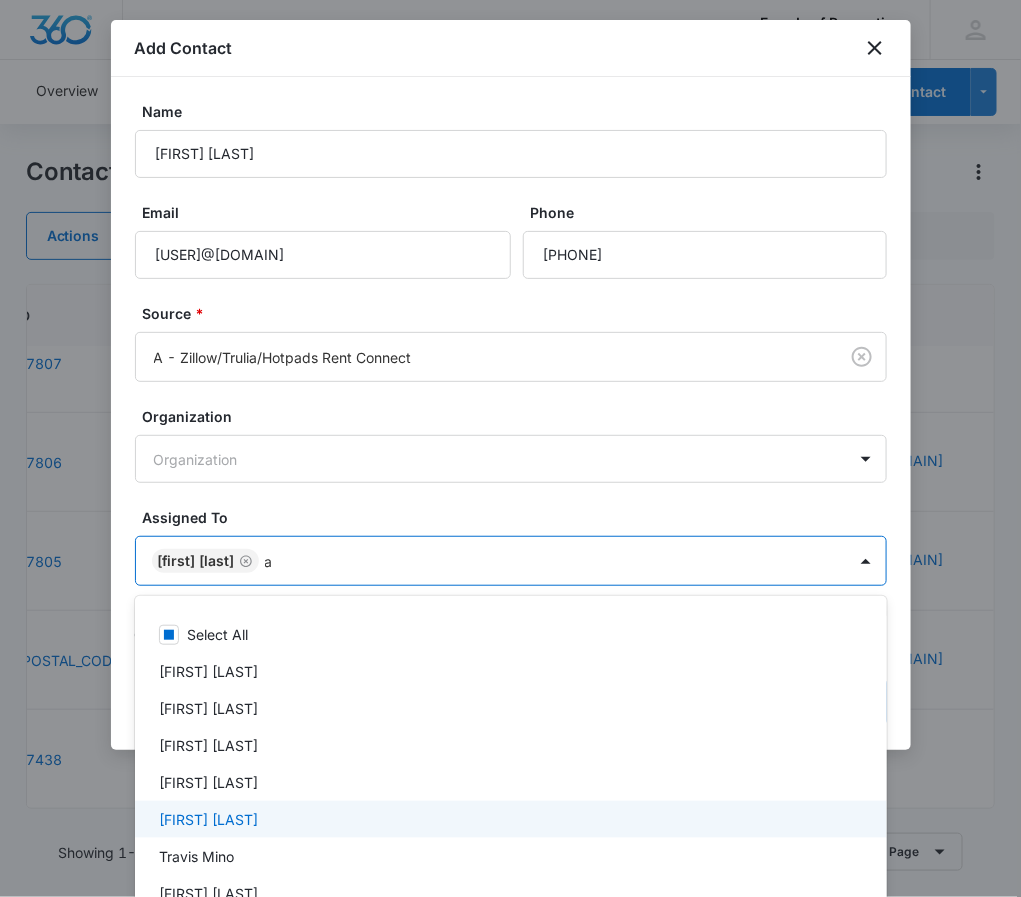 type on "al" 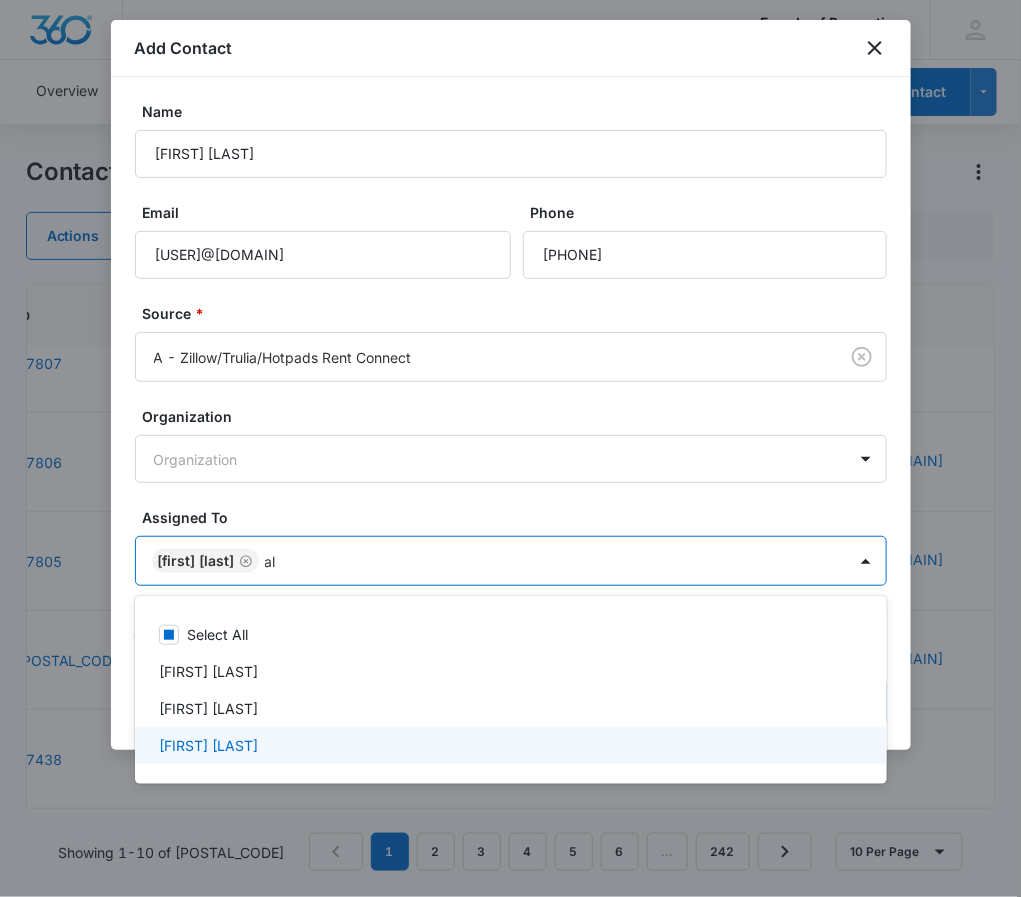 click on "[FIRST] [LAST]" at bounding box center (208, 745) 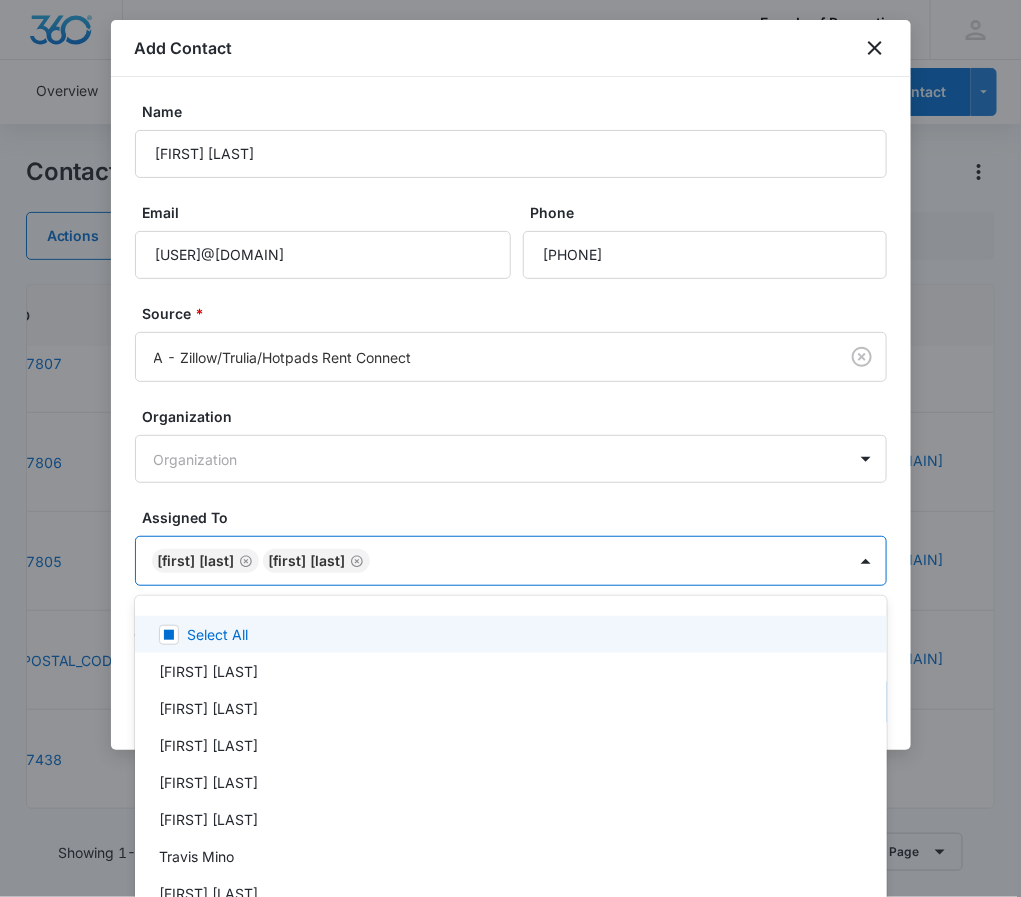click at bounding box center [510, 448] 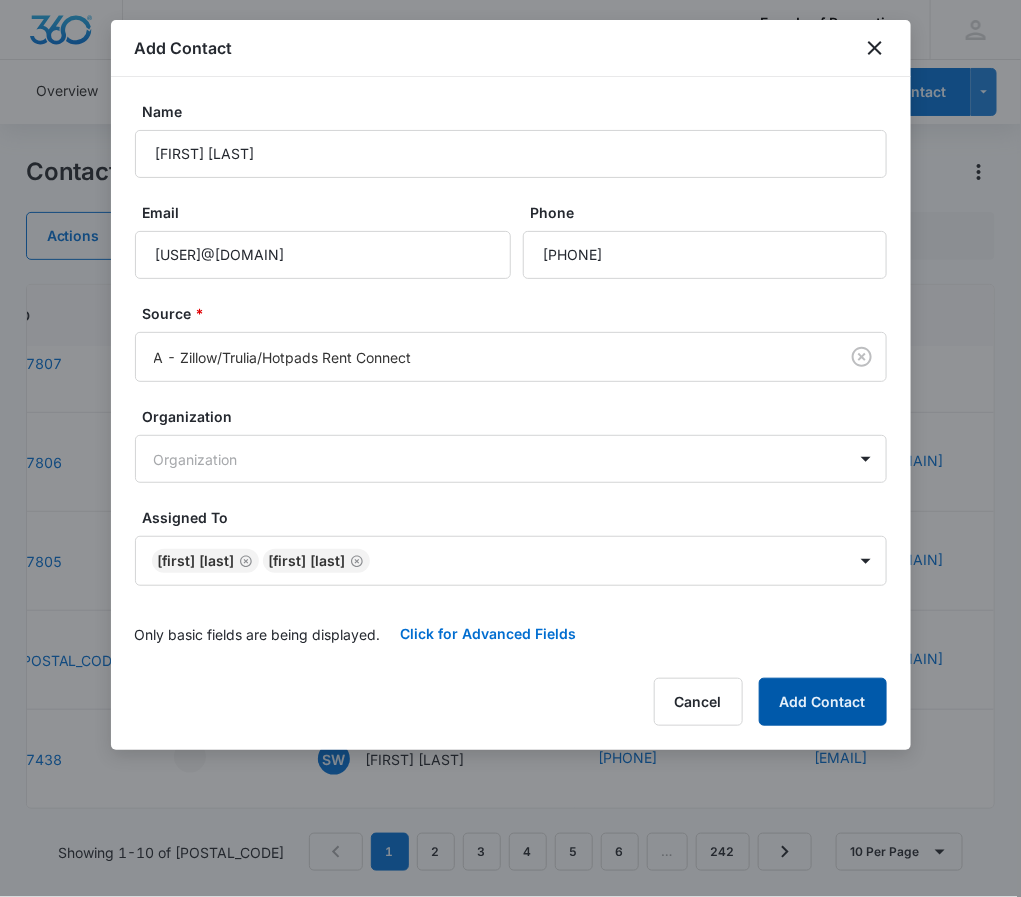 click on "Add Contact" at bounding box center (823, 702) 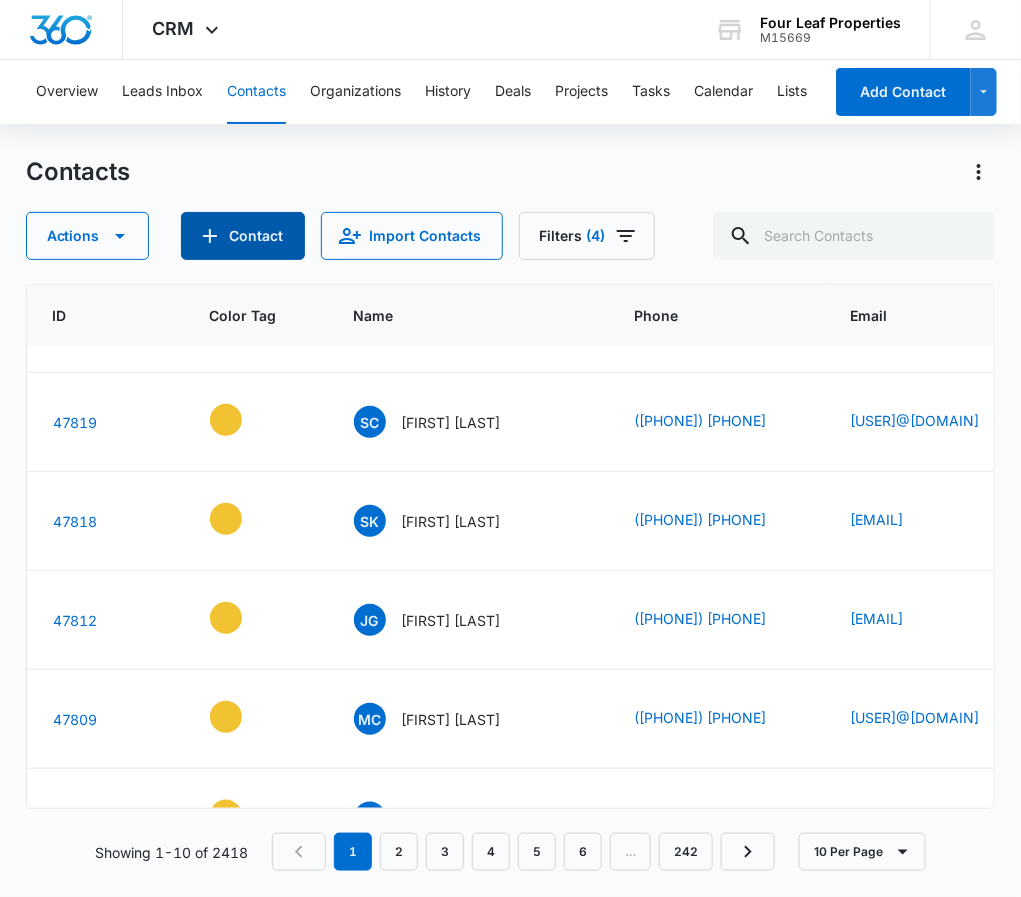 scroll, scrollTop: 0, scrollLeft: 75, axis: horizontal 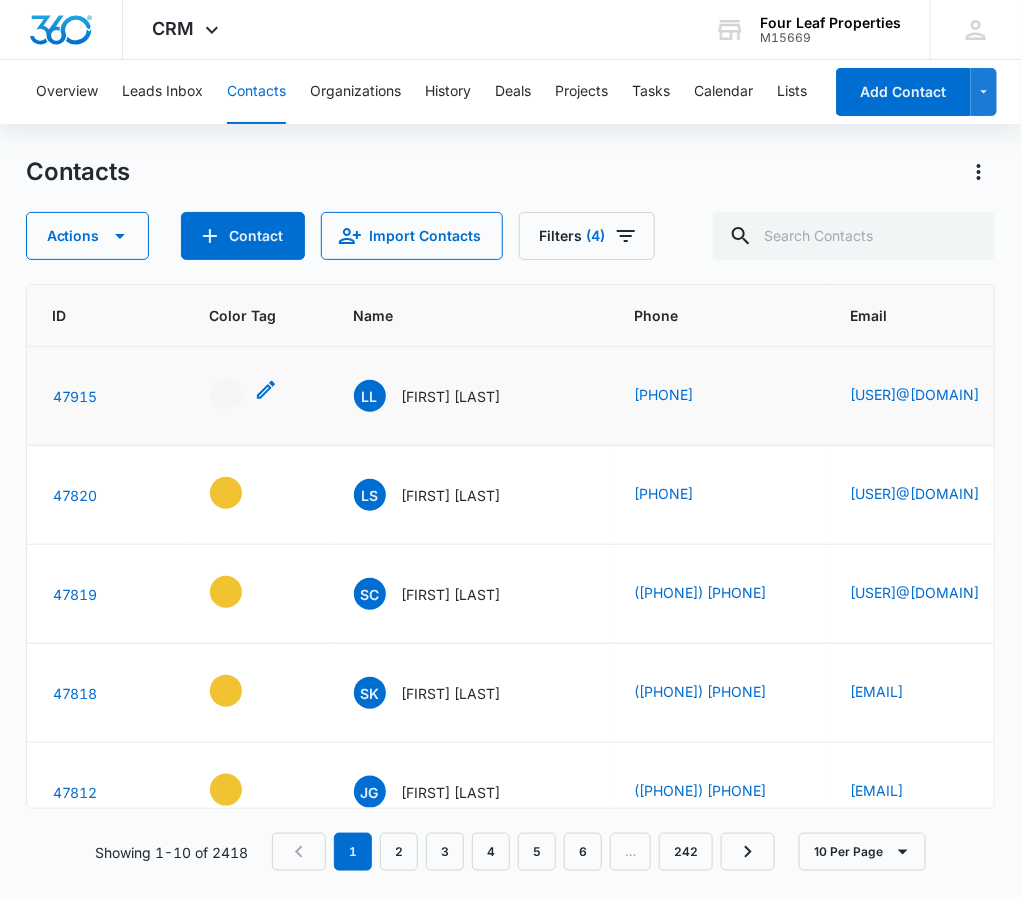 click 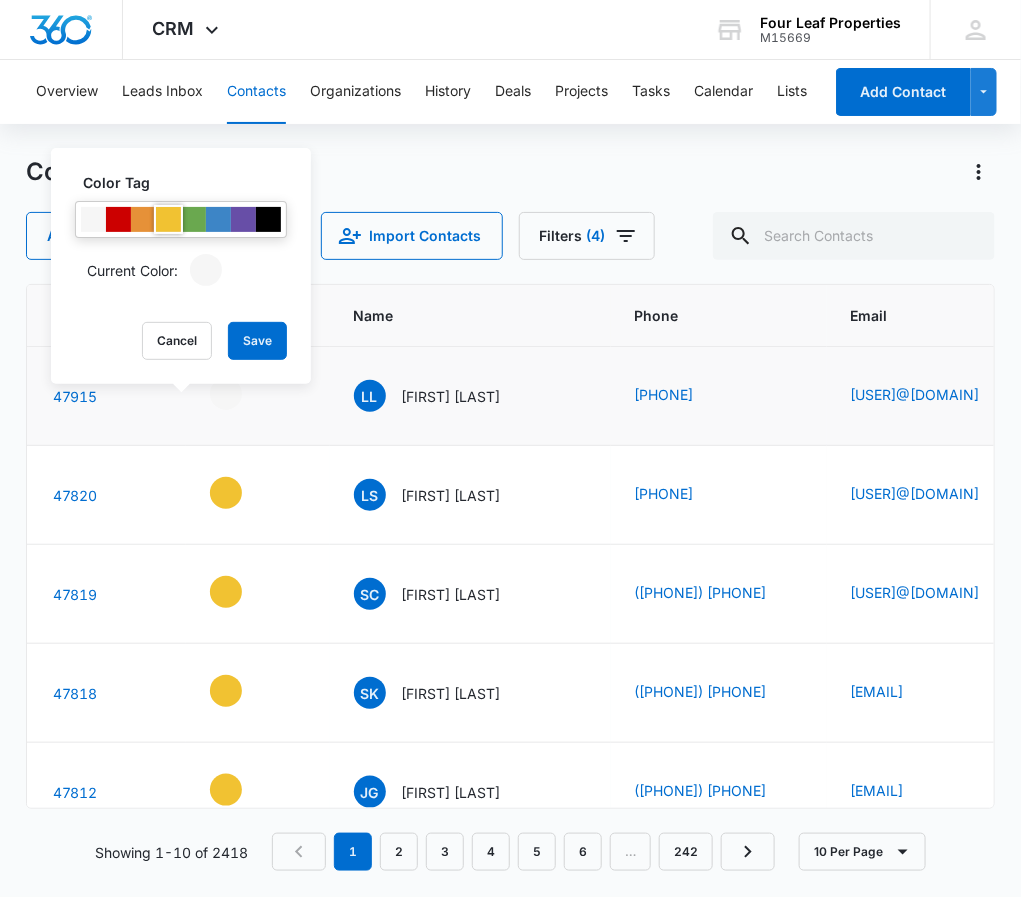 click at bounding box center [168, 219] 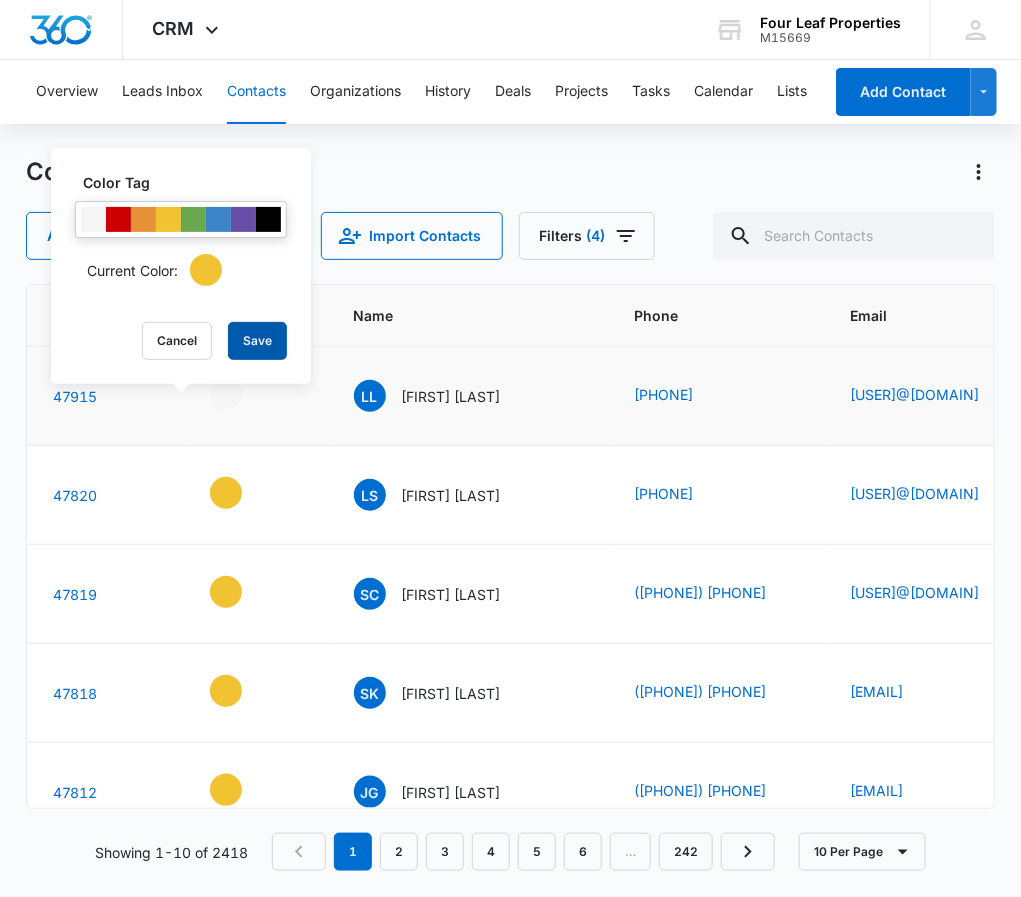 click on "Save" at bounding box center (257, 341) 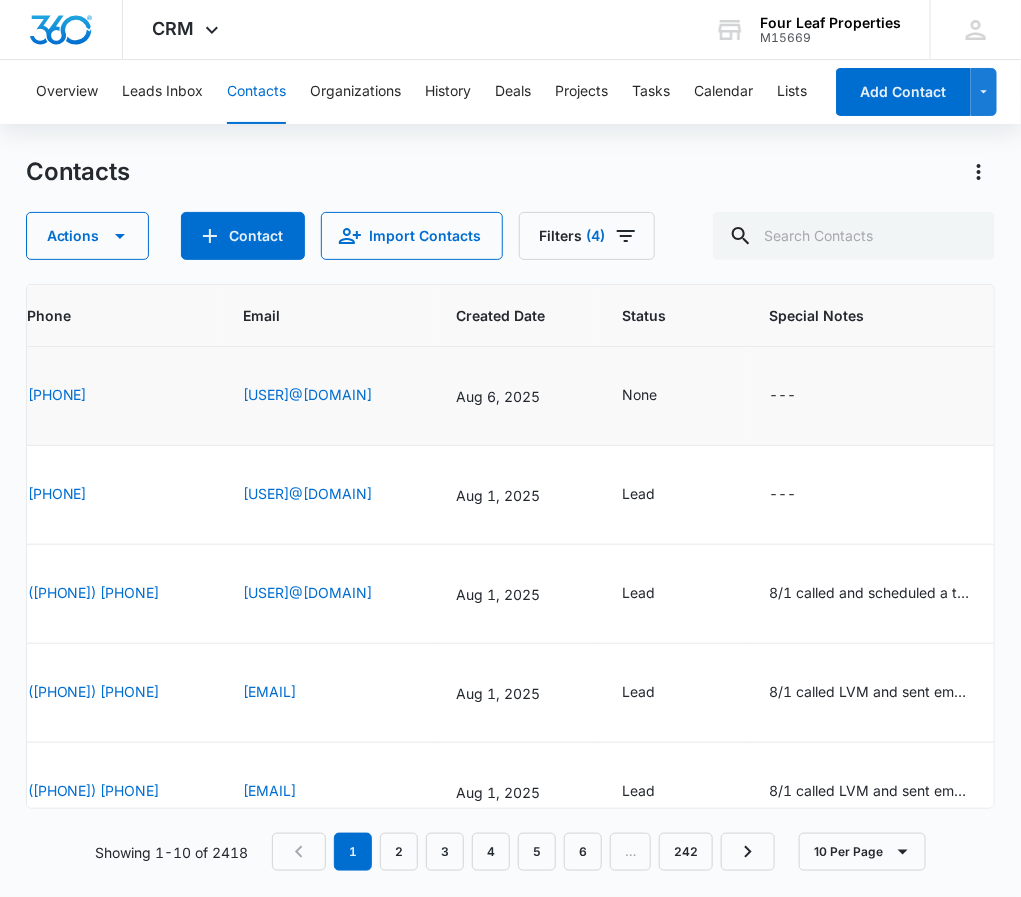 scroll, scrollTop: 0, scrollLeft: 871, axis: horizontal 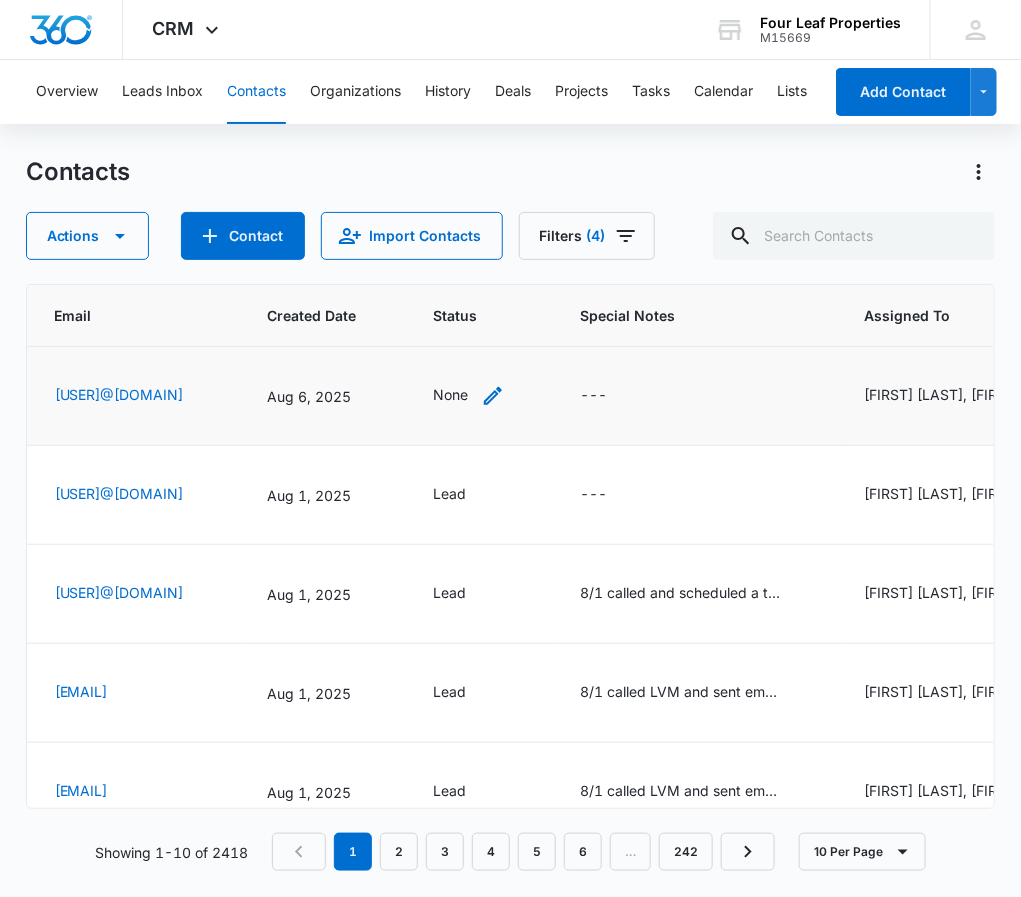 click 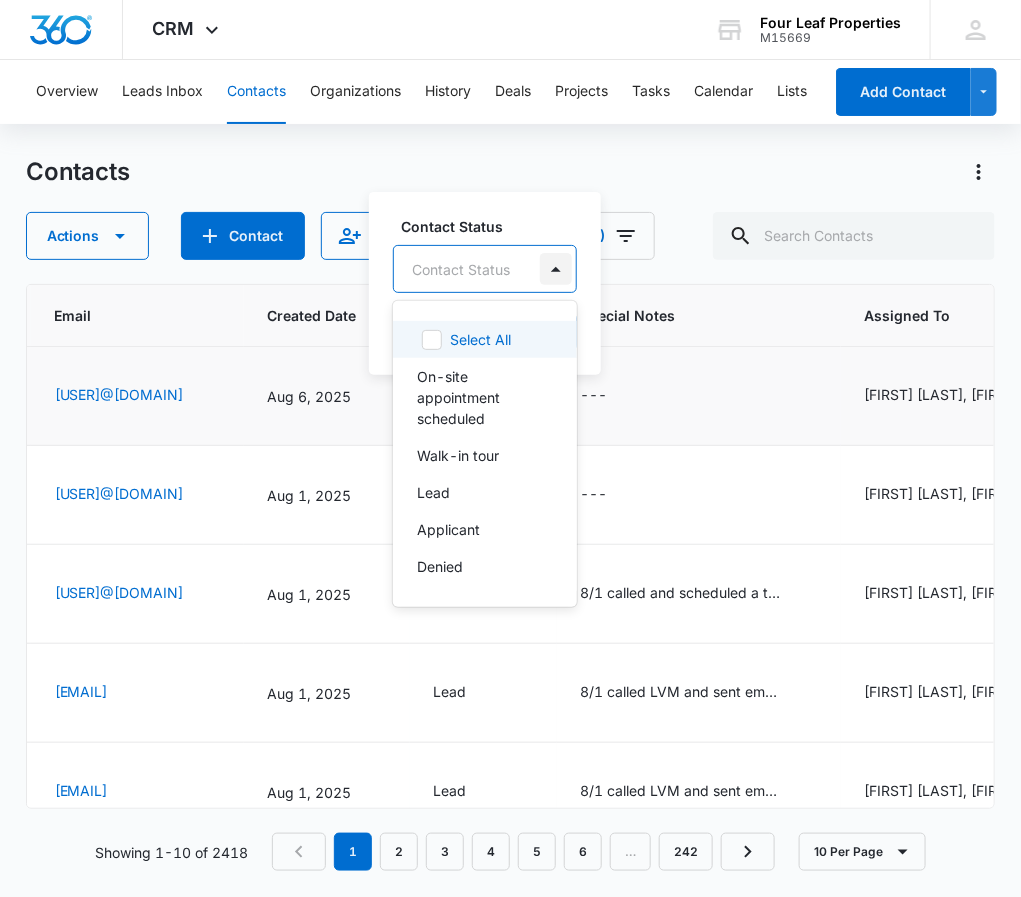 click at bounding box center (556, 269) 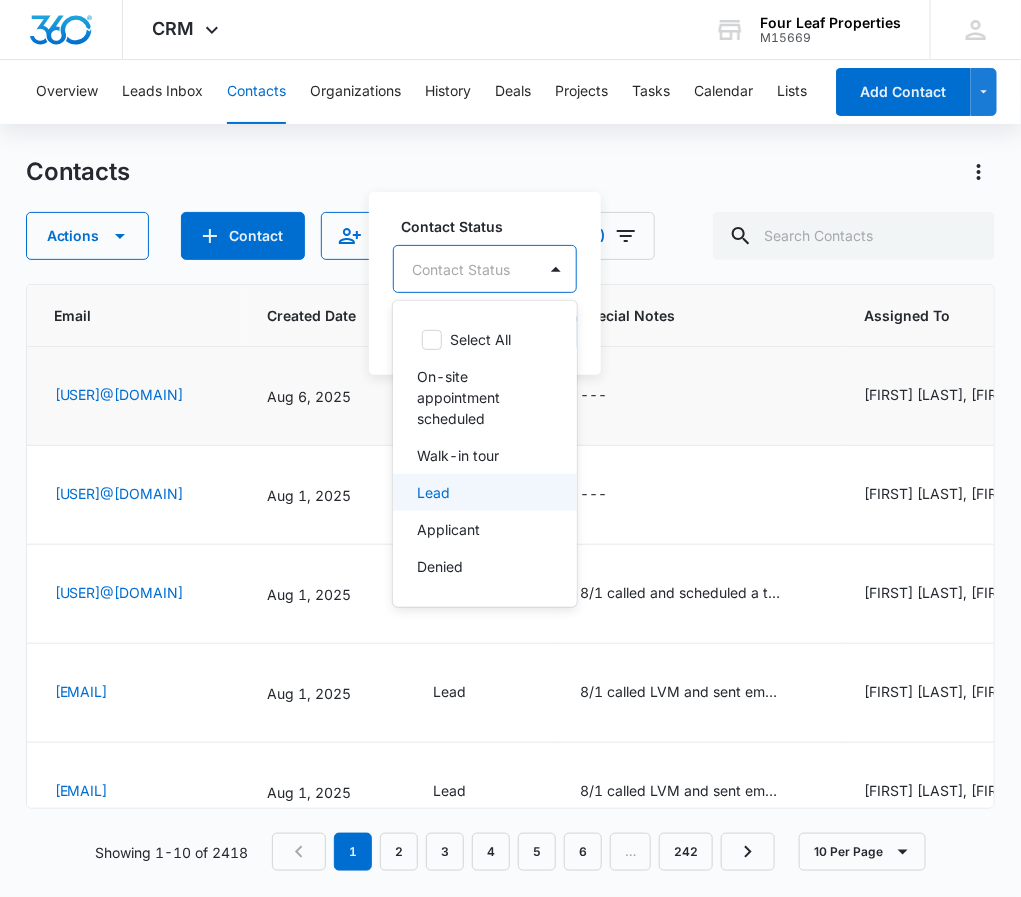 click on "Lead" at bounding box center (485, 492) 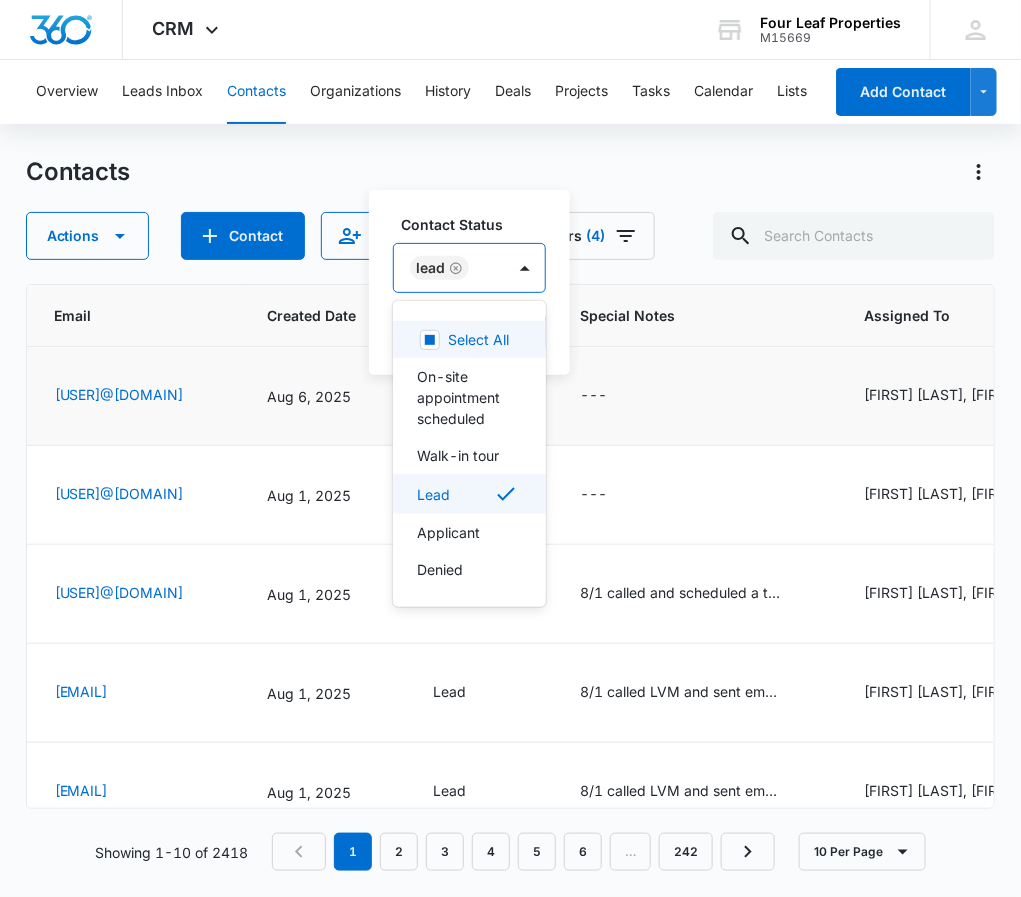 click on "Contact Status option Lead, selected. 8 results available. Use Up and Down to choose options, press Enter to select the currently focused option, press Escape to exit the menu, press Tab to select the option and exit the menu. Lead Select All  On-site appointment scheduled  Walk-in tour Lead Applicant Denied Other  Denied Cancel Save" at bounding box center [469, 282] 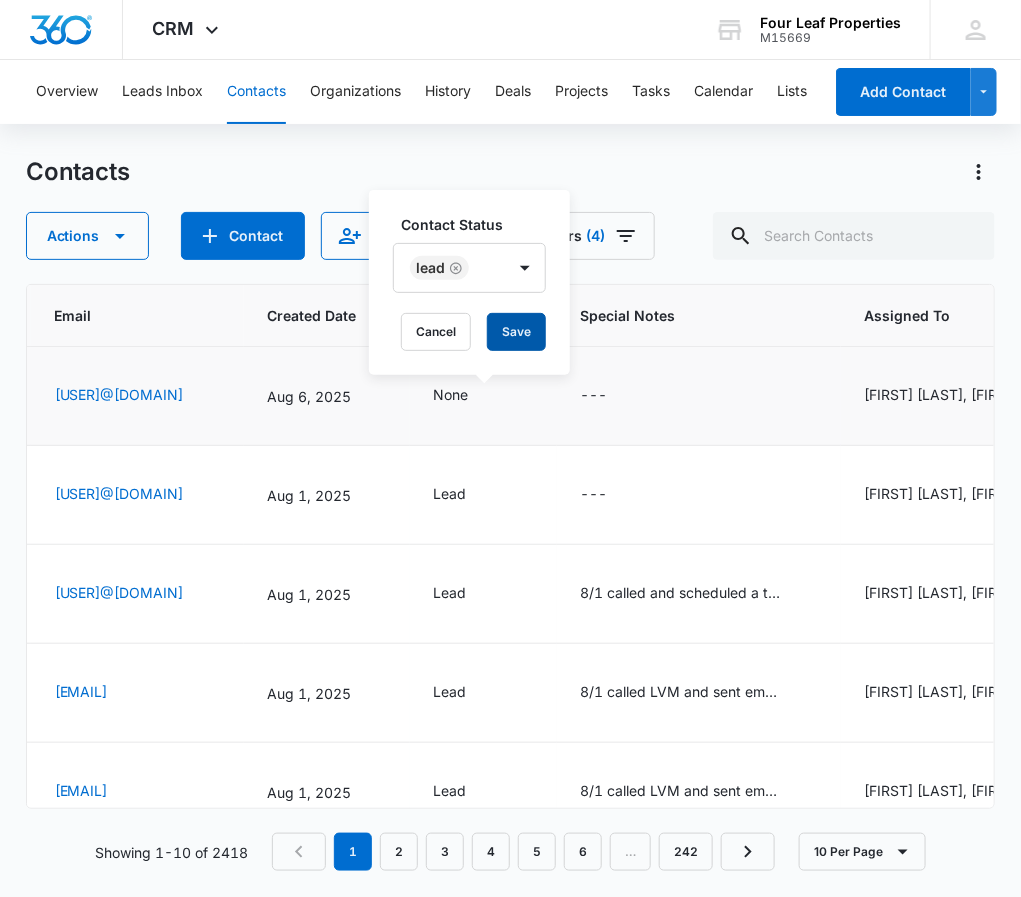 click on "Save" at bounding box center (516, 332) 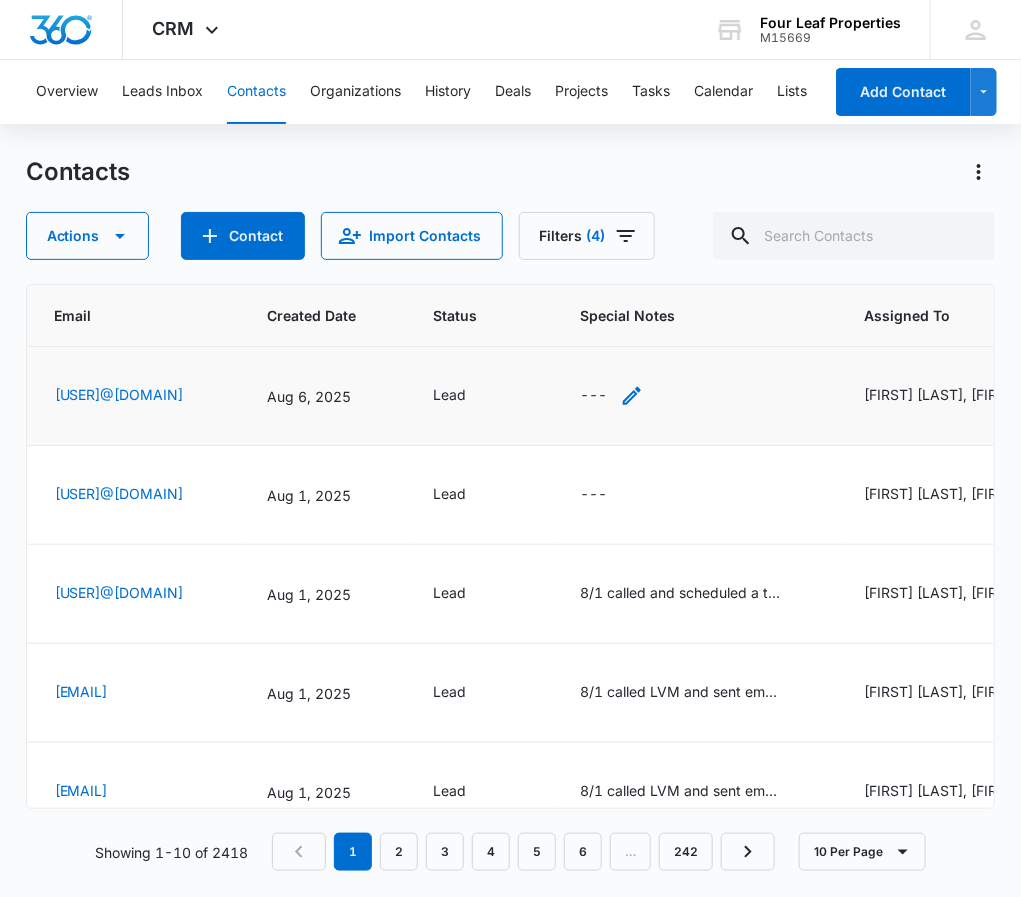 click on "---" at bounding box center (594, 396) 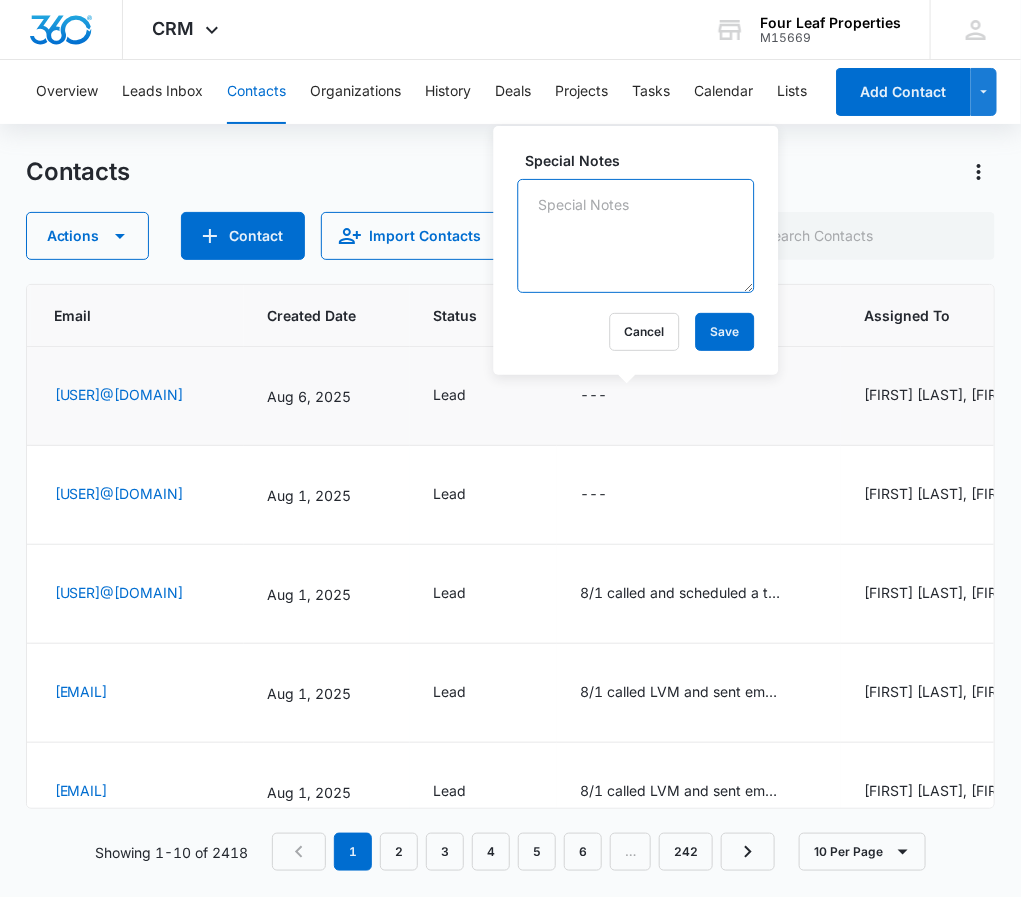 click on "Special Notes" at bounding box center (636, 236) 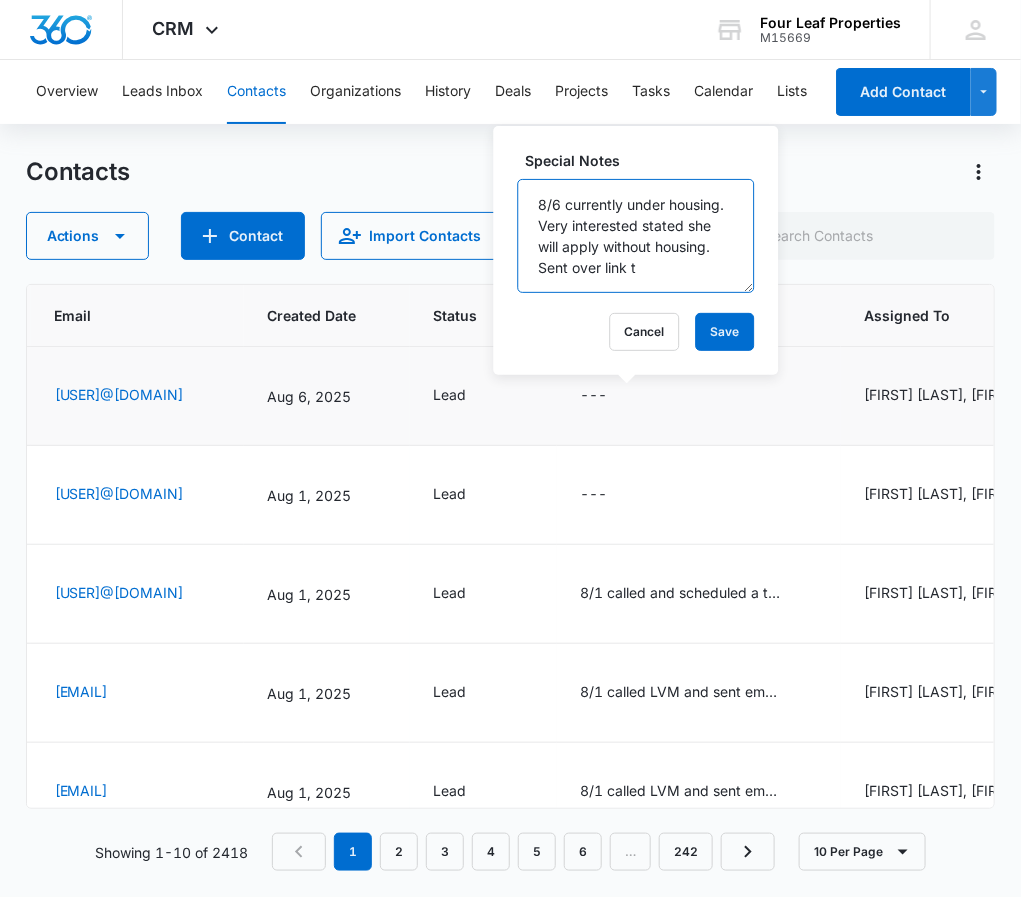 scroll, scrollTop: 25, scrollLeft: 0, axis: vertical 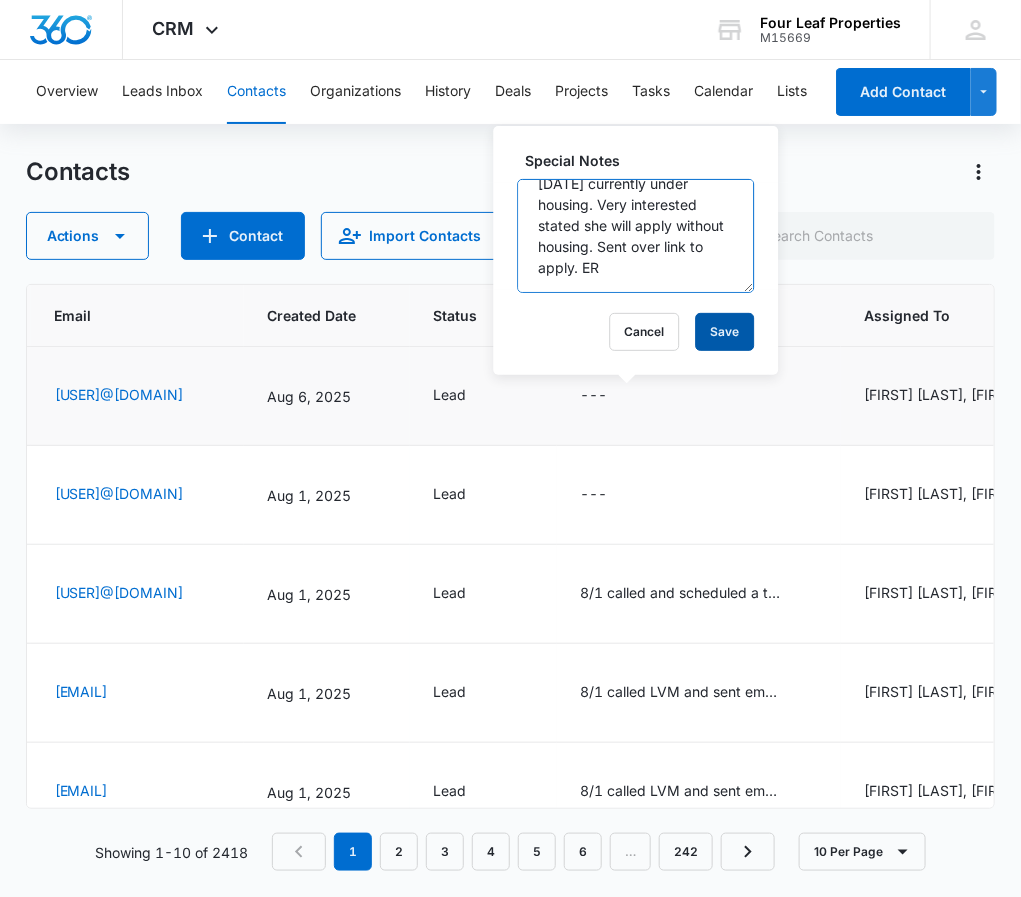 type on "[DATE] currently under housing. Very interested stated she will apply without housing. Sent over link to apply. ER" 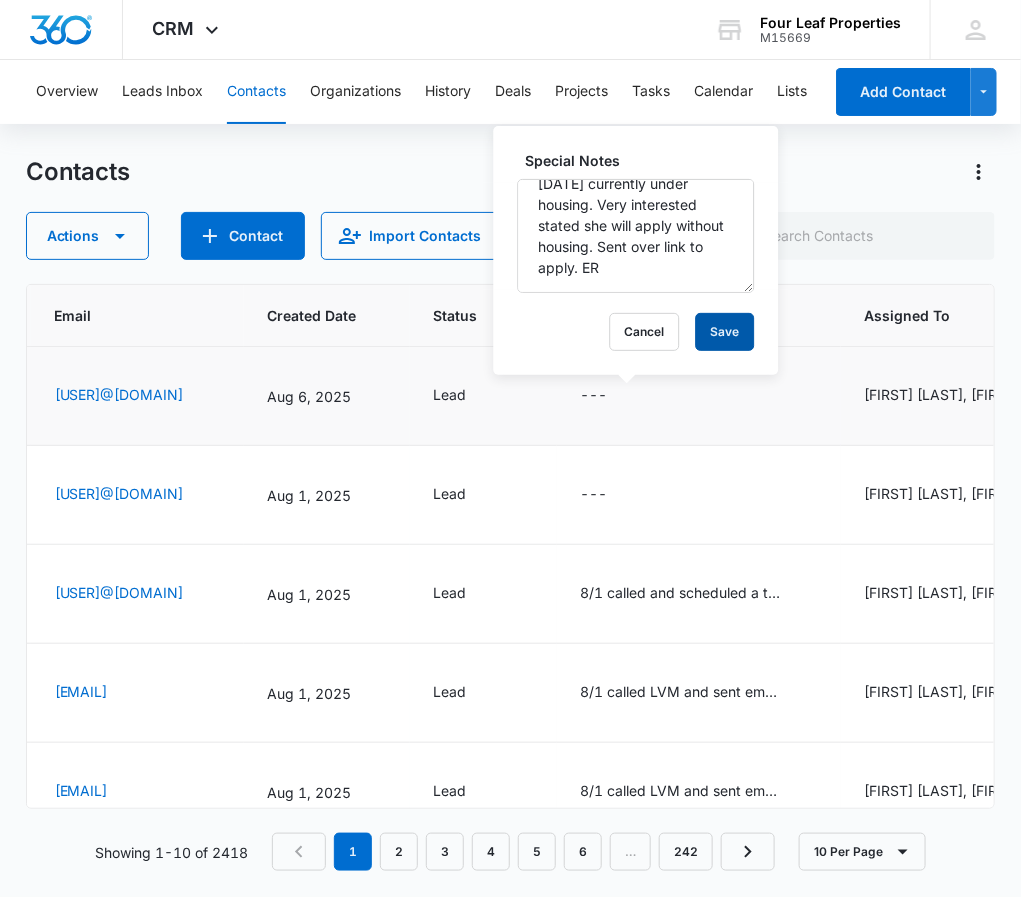 click on "Save" at bounding box center [725, 332] 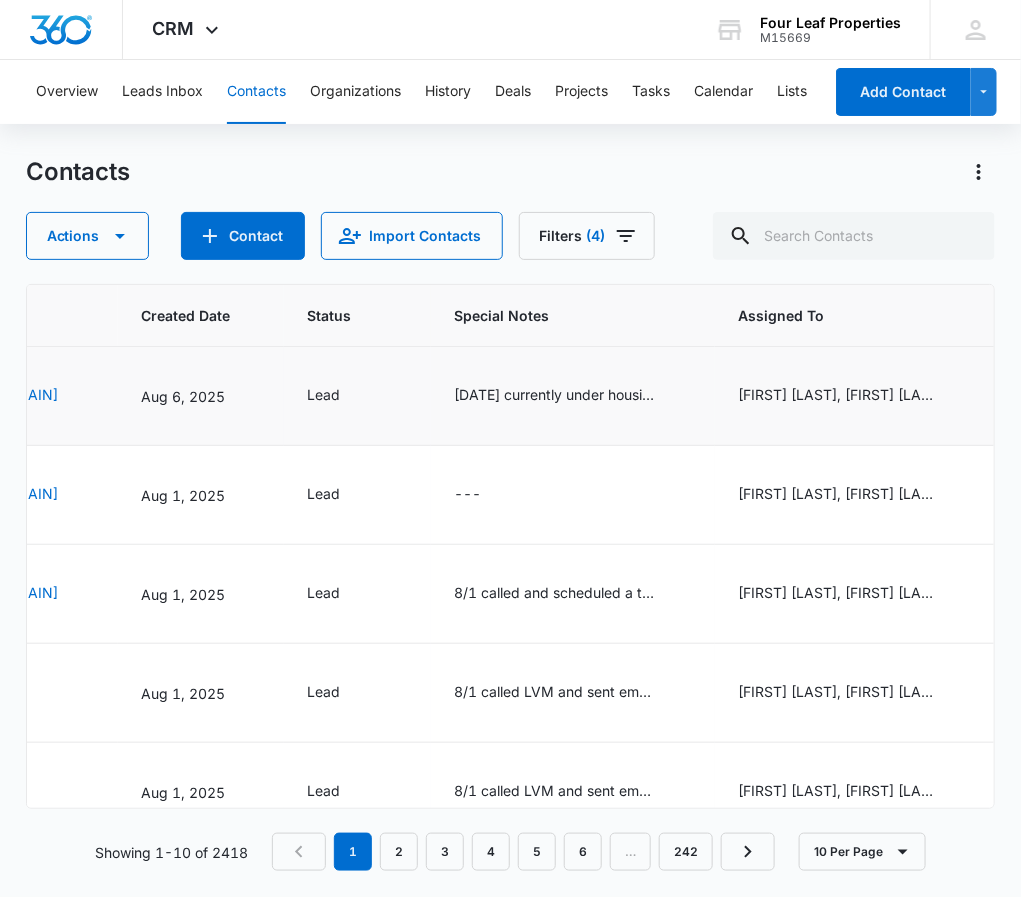 scroll, scrollTop: 0, scrollLeft: 1003, axis: horizontal 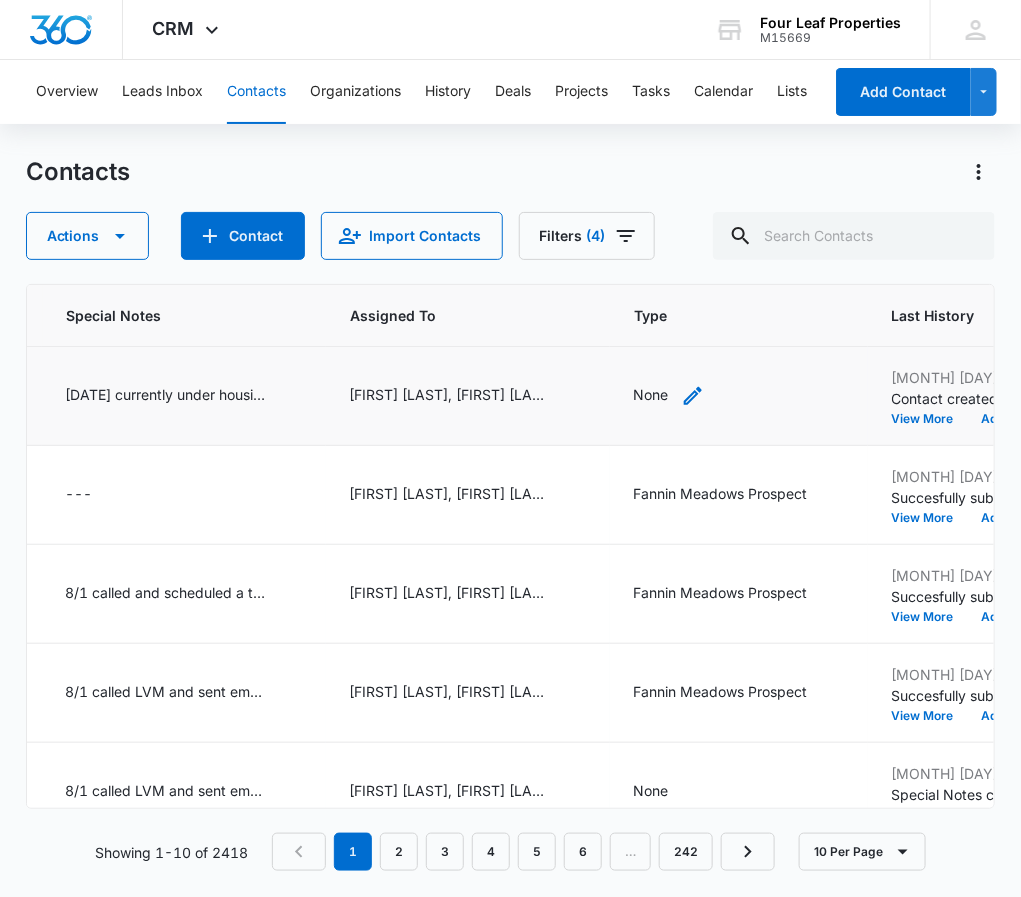 click on "None" at bounding box center (651, 394) 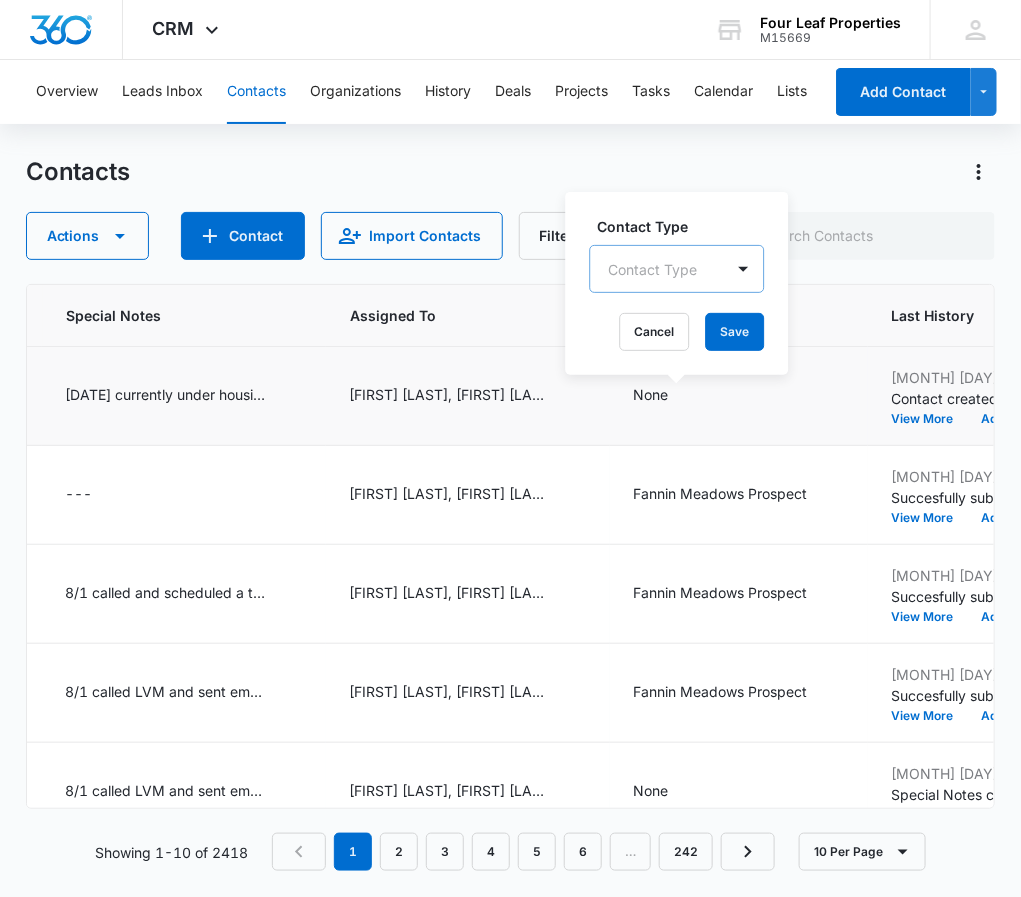 click at bounding box center [653, 269] 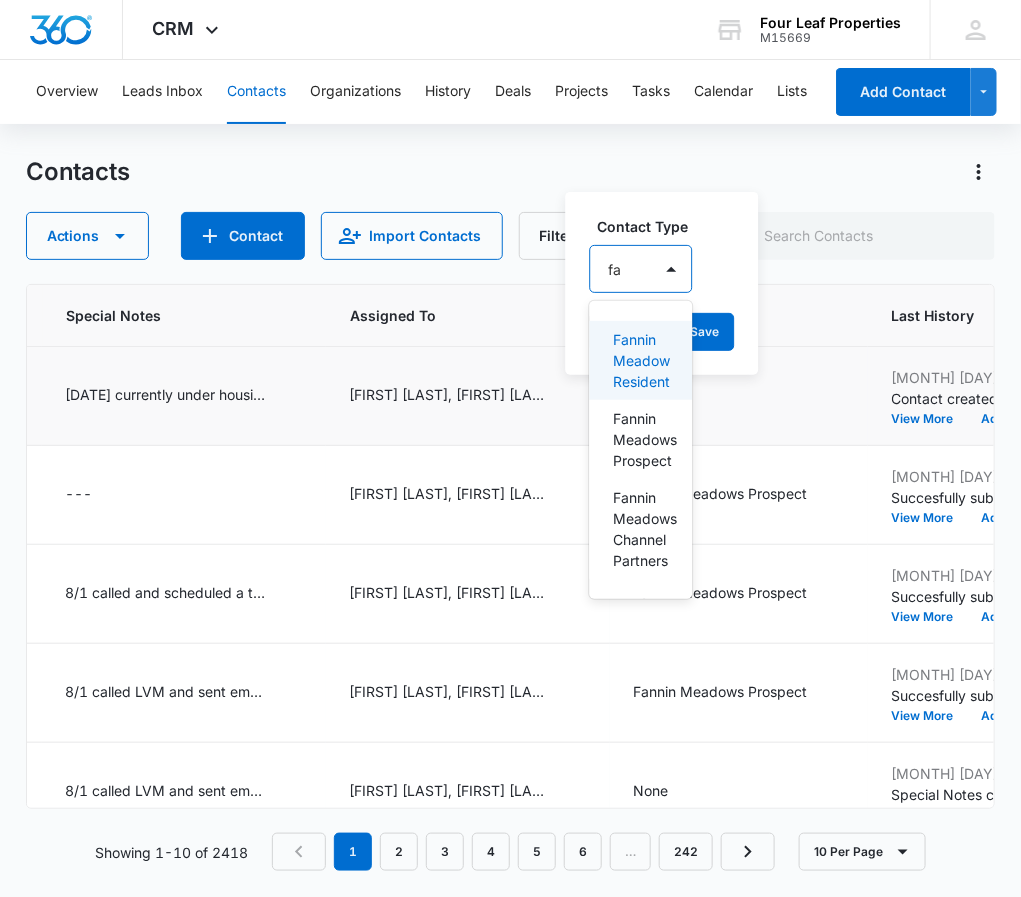 type on "fan" 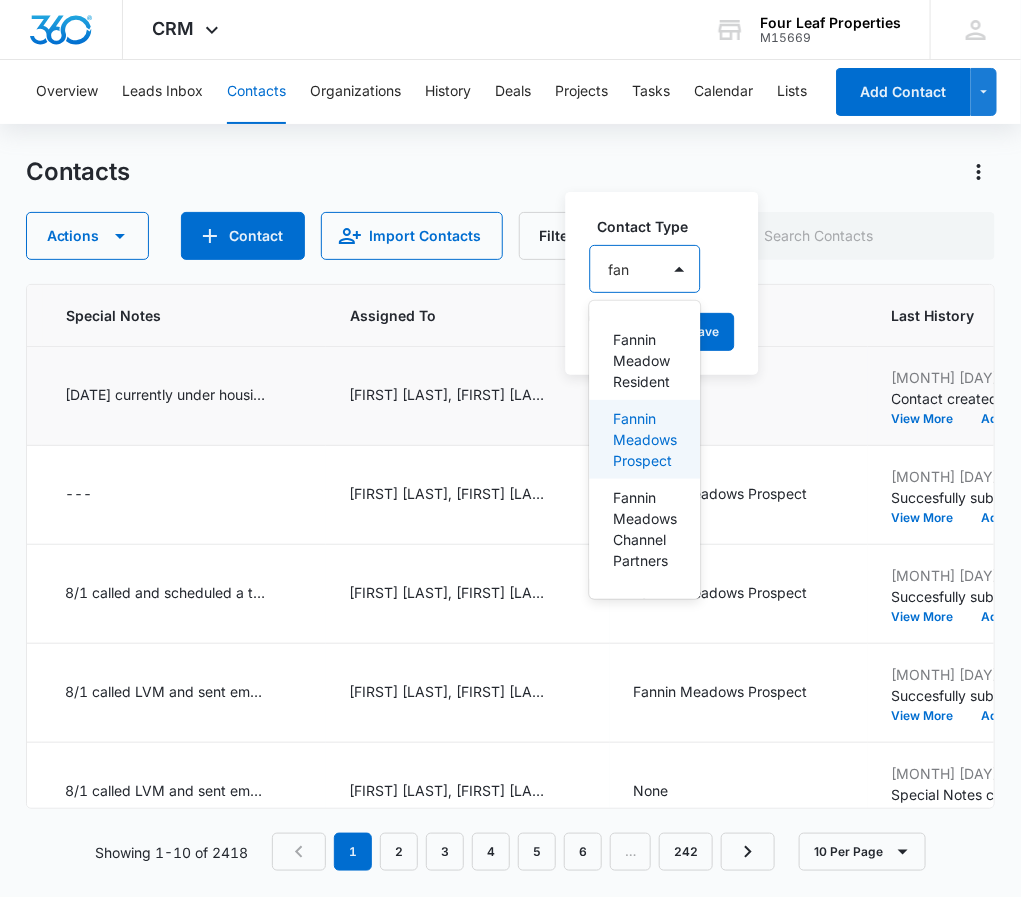 click on "Fannin Meadows Prospect" at bounding box center [645, 439] 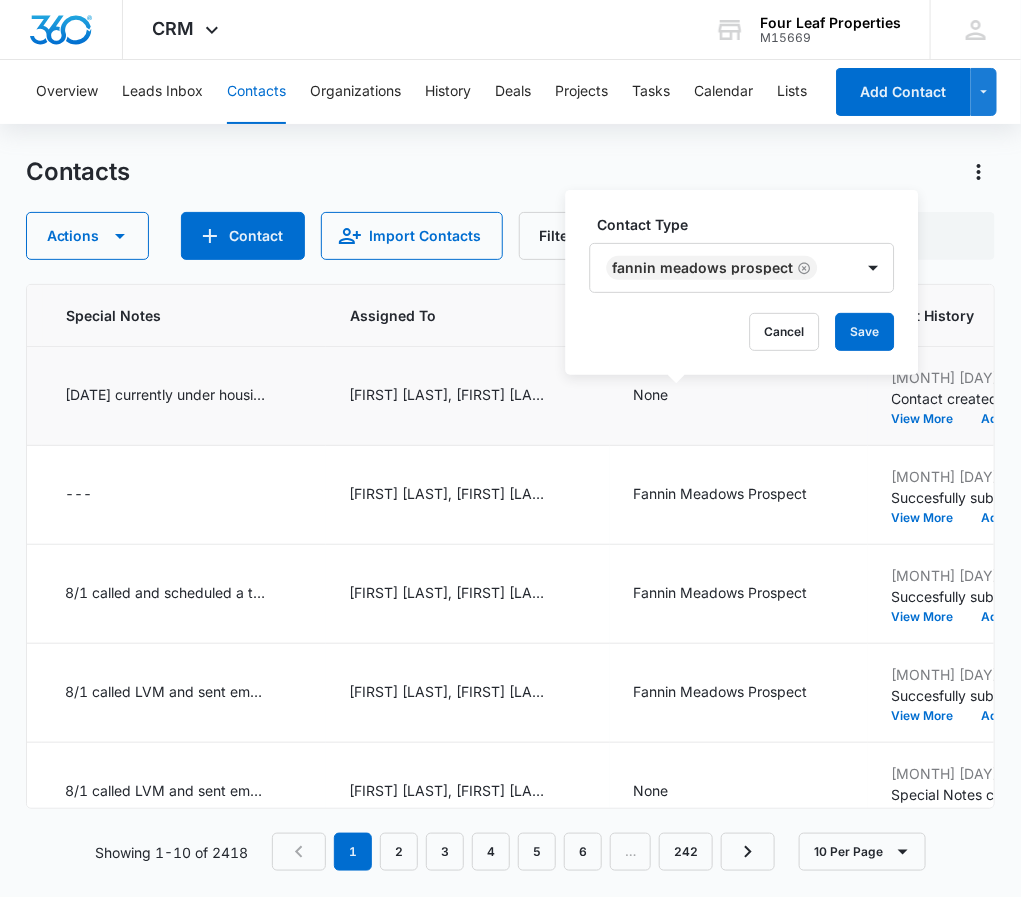 click on "Contact Type Fannin Meadows Prospect Cancel Save" at bounding box center (742, 282) 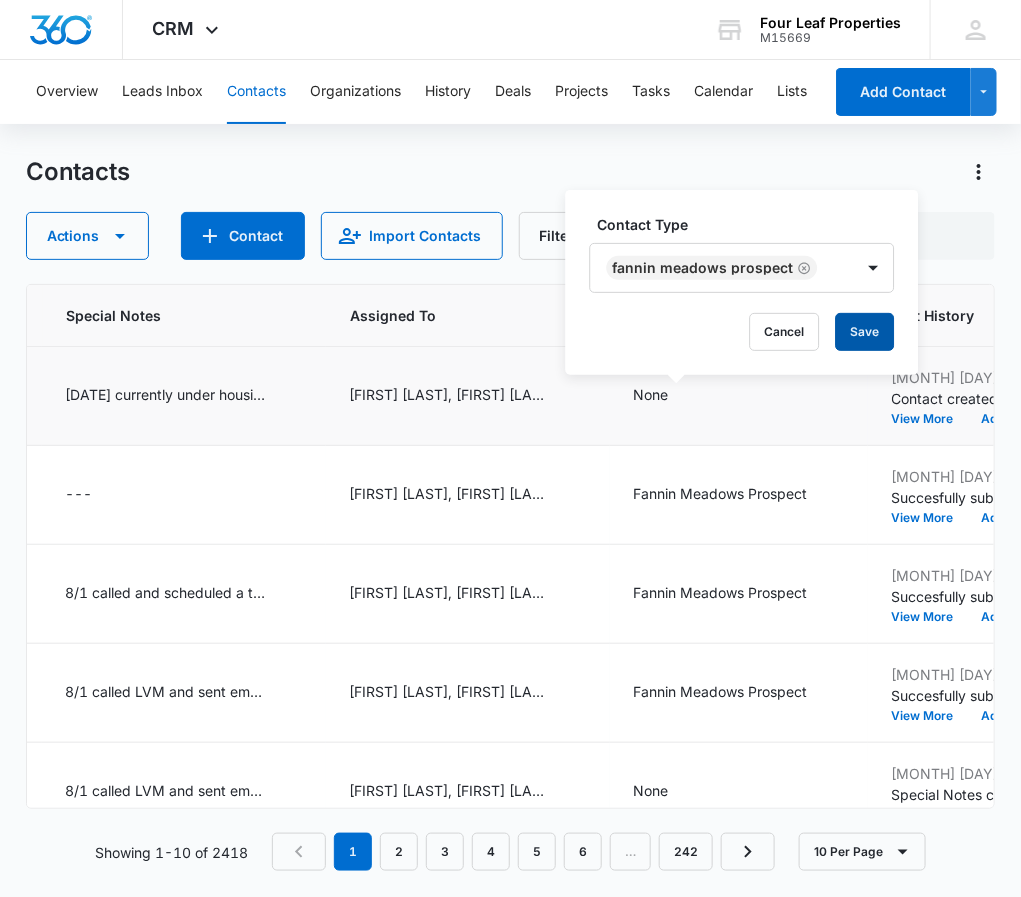 click on "Save" at bounding box center [865, 332] 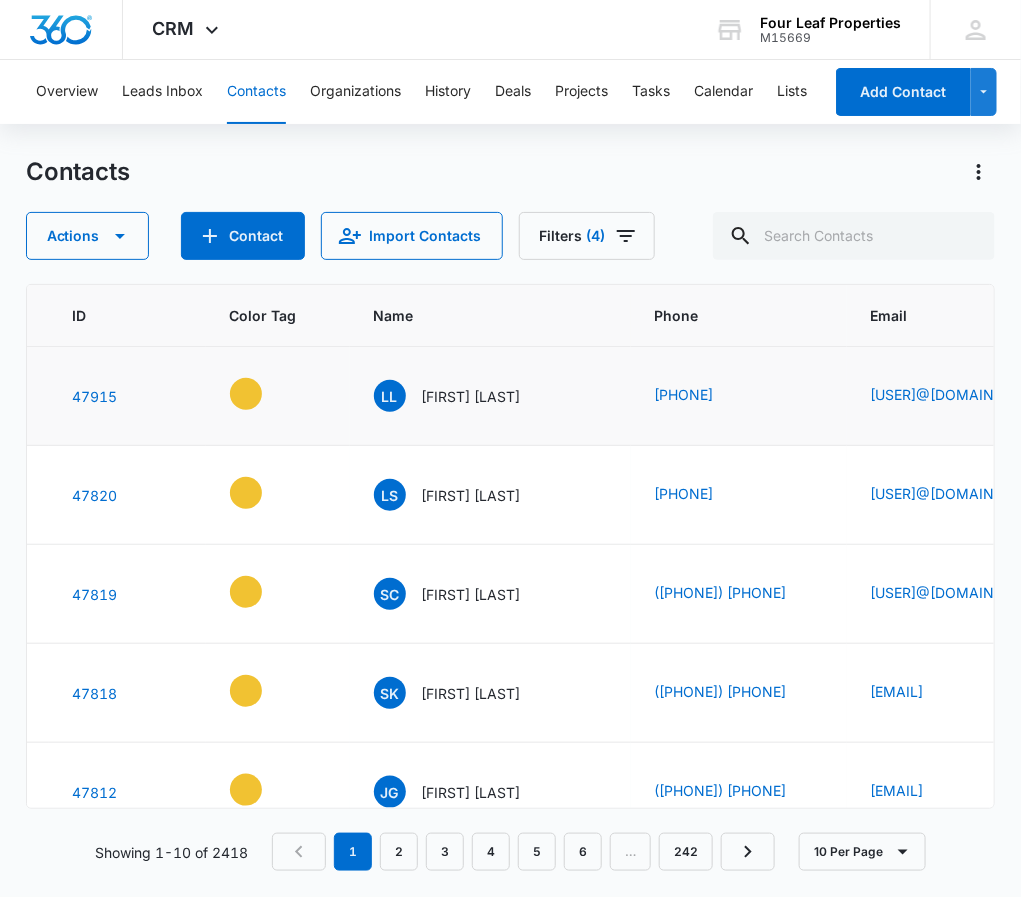 scroll, scrollTop: 0, scrollLeft: 0, axis: both 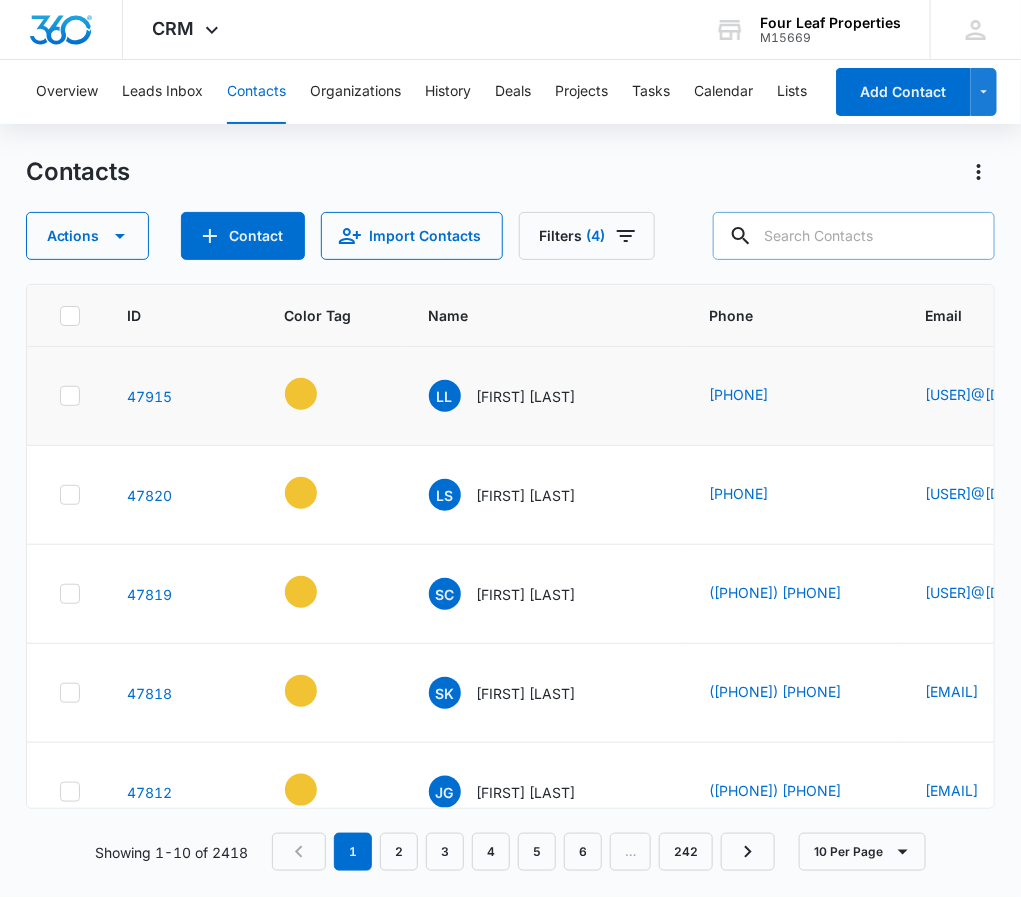 click at bounding box center (854, 236) 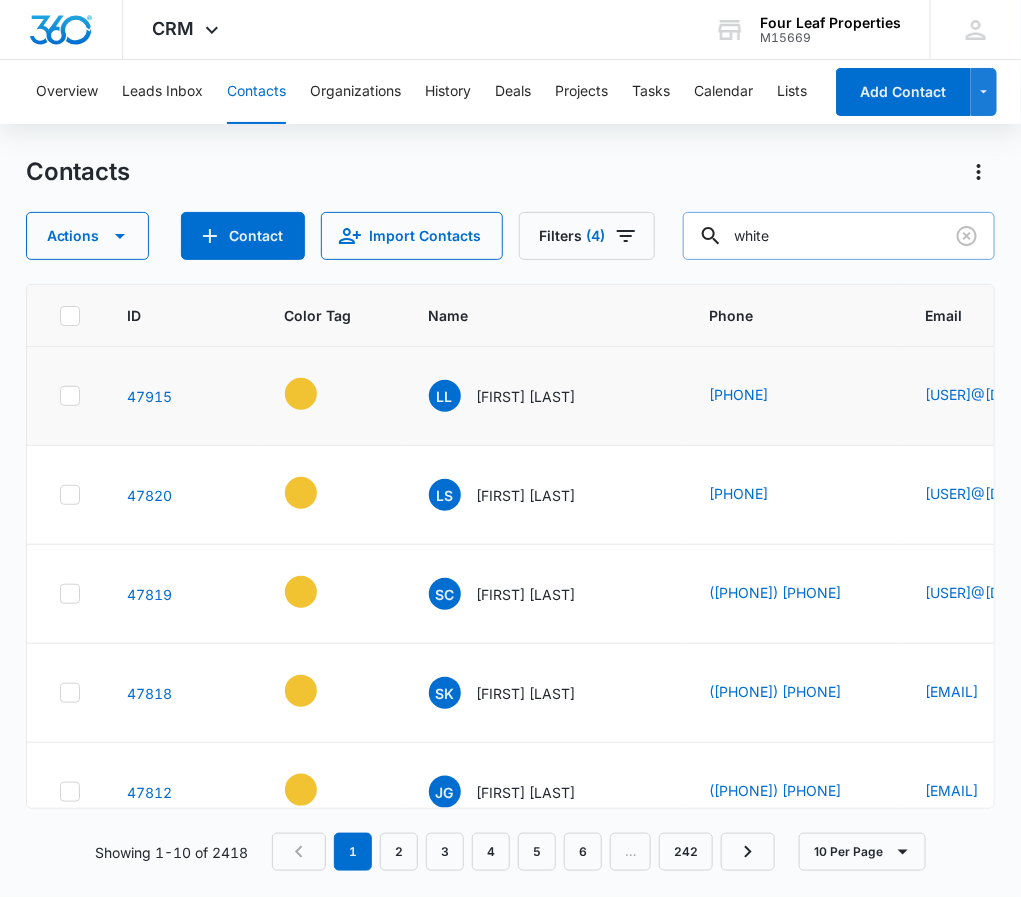type on "white" 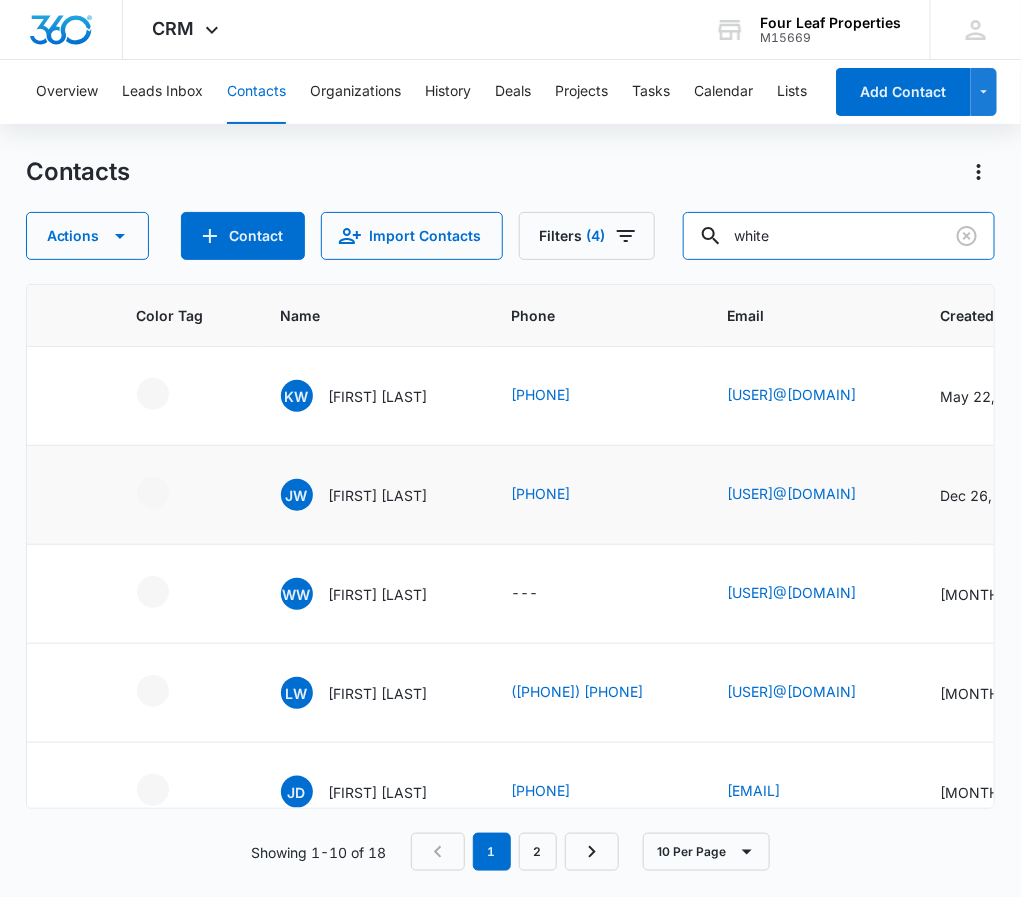scroll, scrollTop: 0, scrollLeft: 0, axis: both 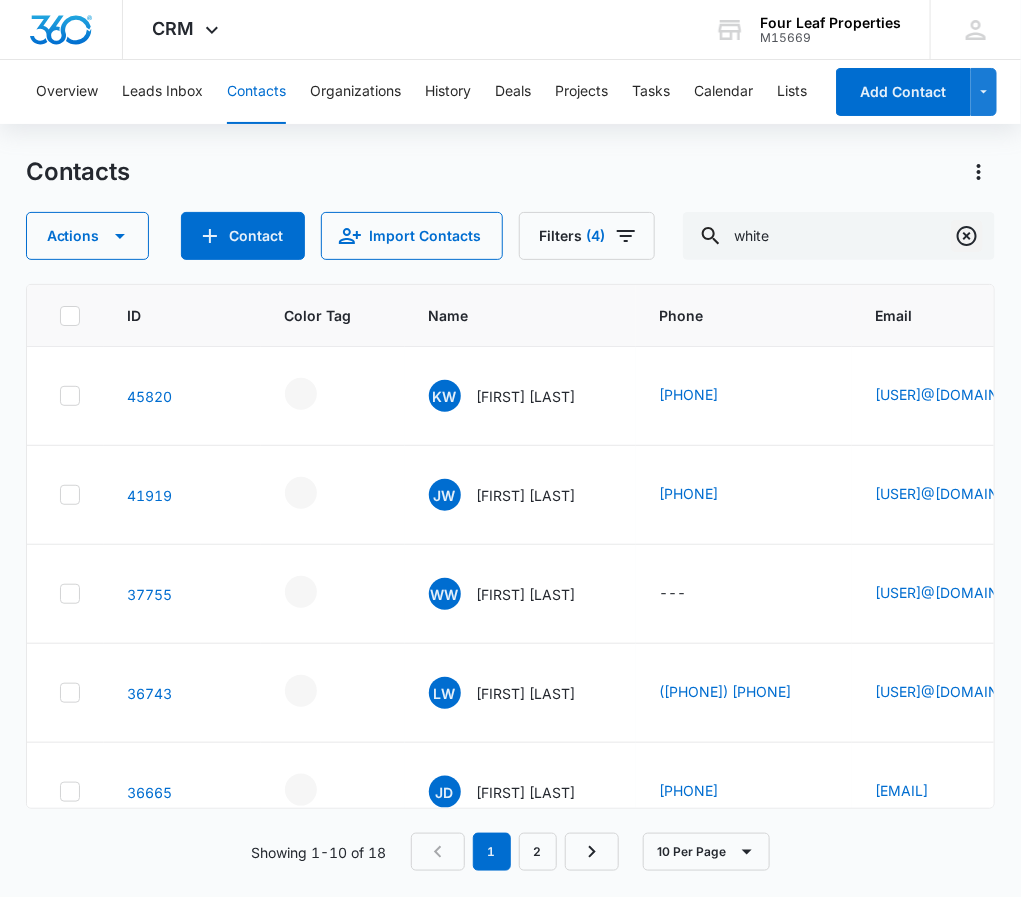 click 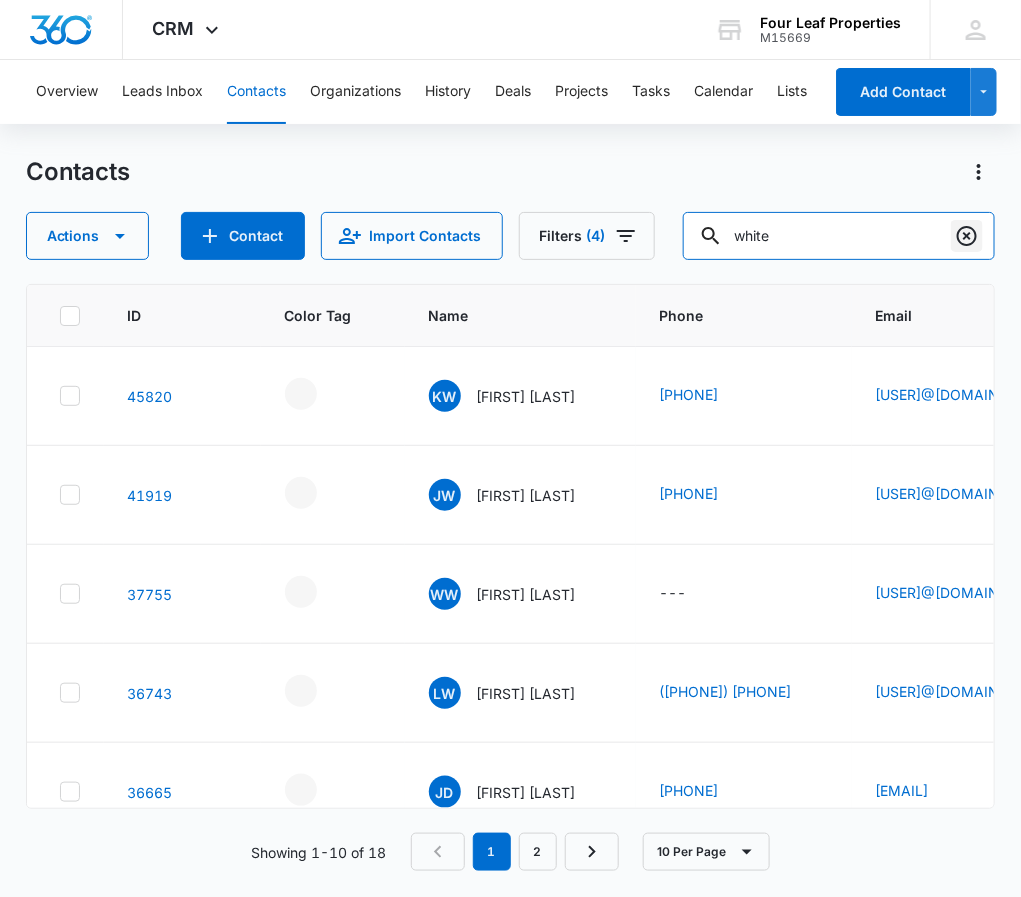 type 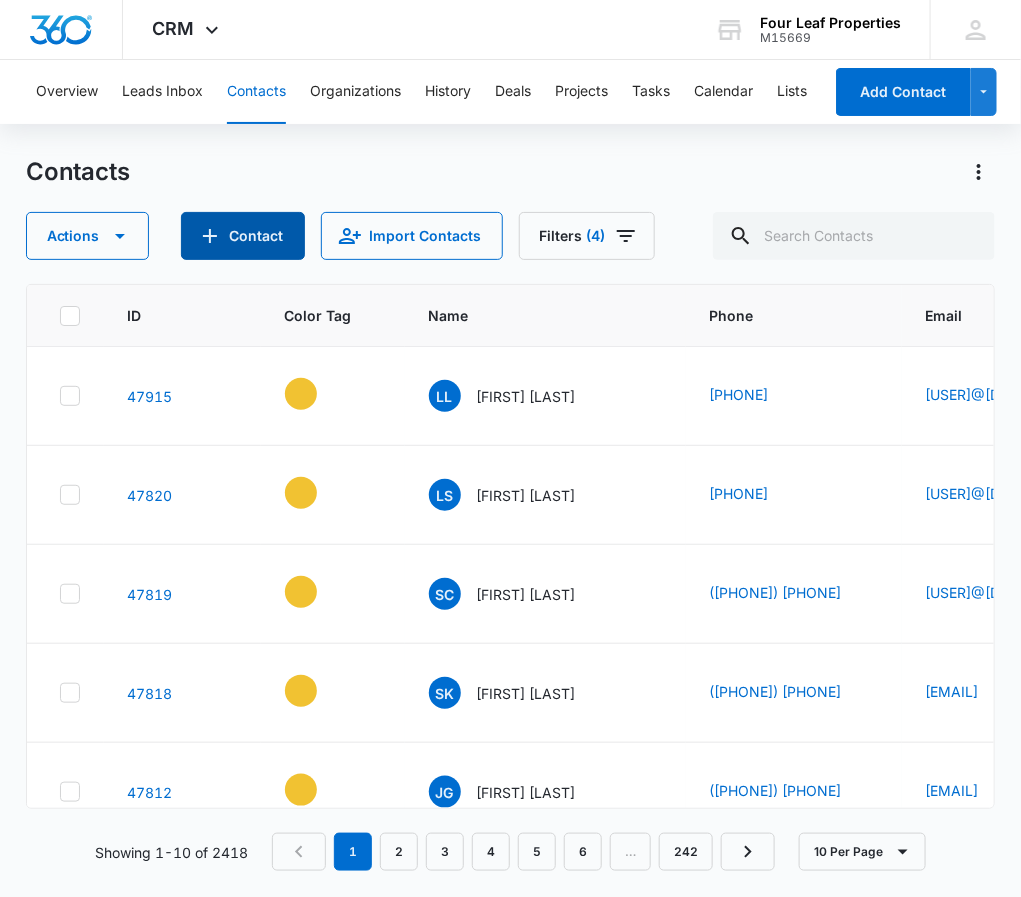 click on "Contact" at bounding box center [243, 236] 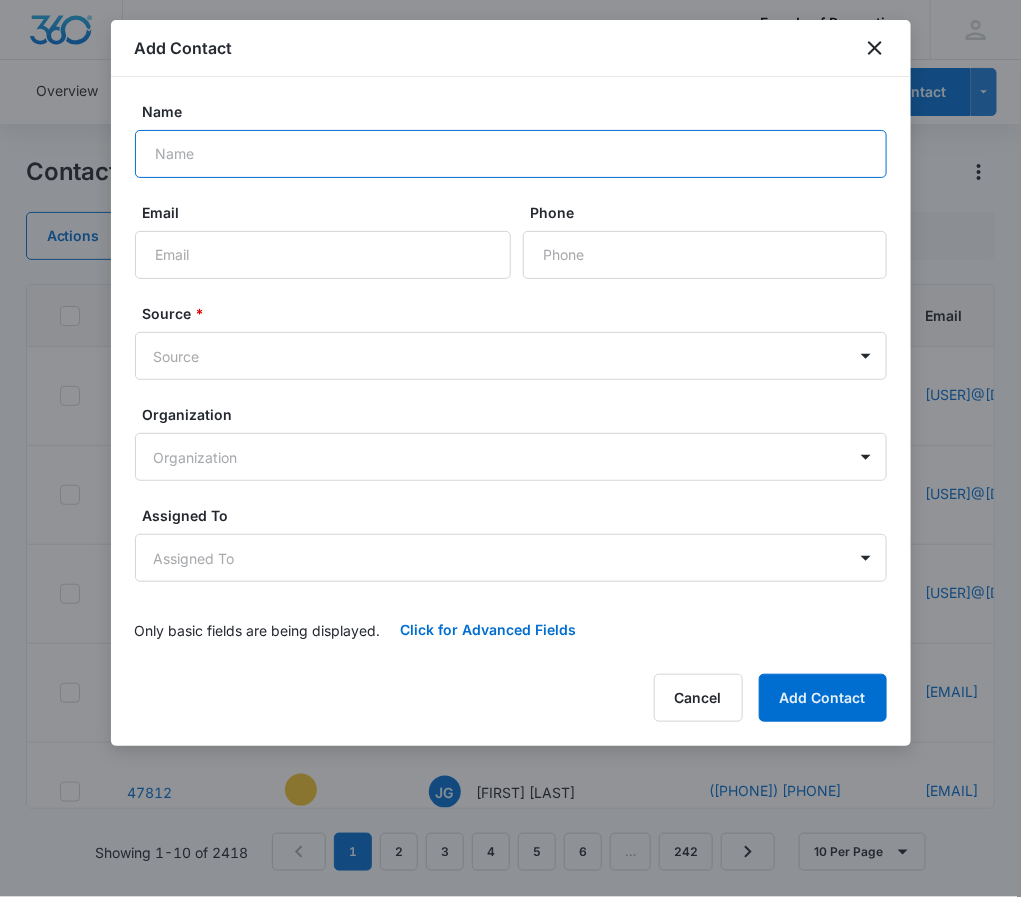 click on "Name" at bounding box center (511, 154) 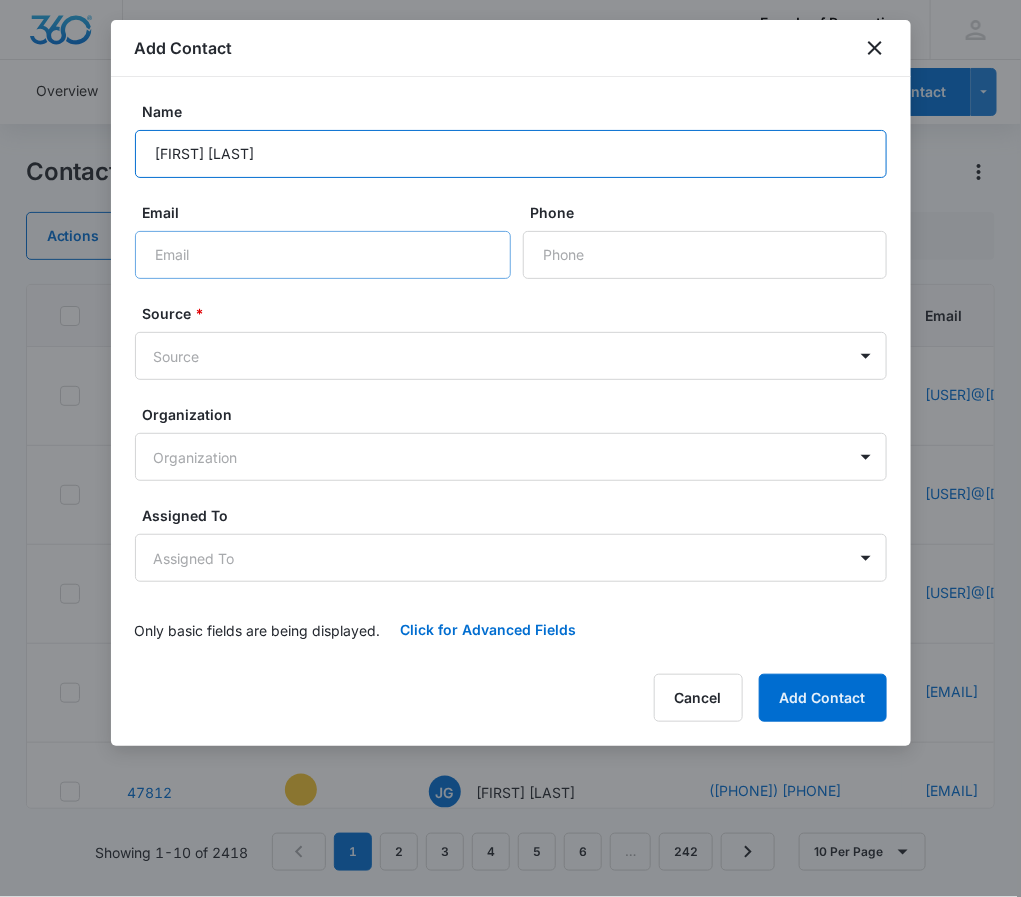 type on "[FIRST] [LAST]" 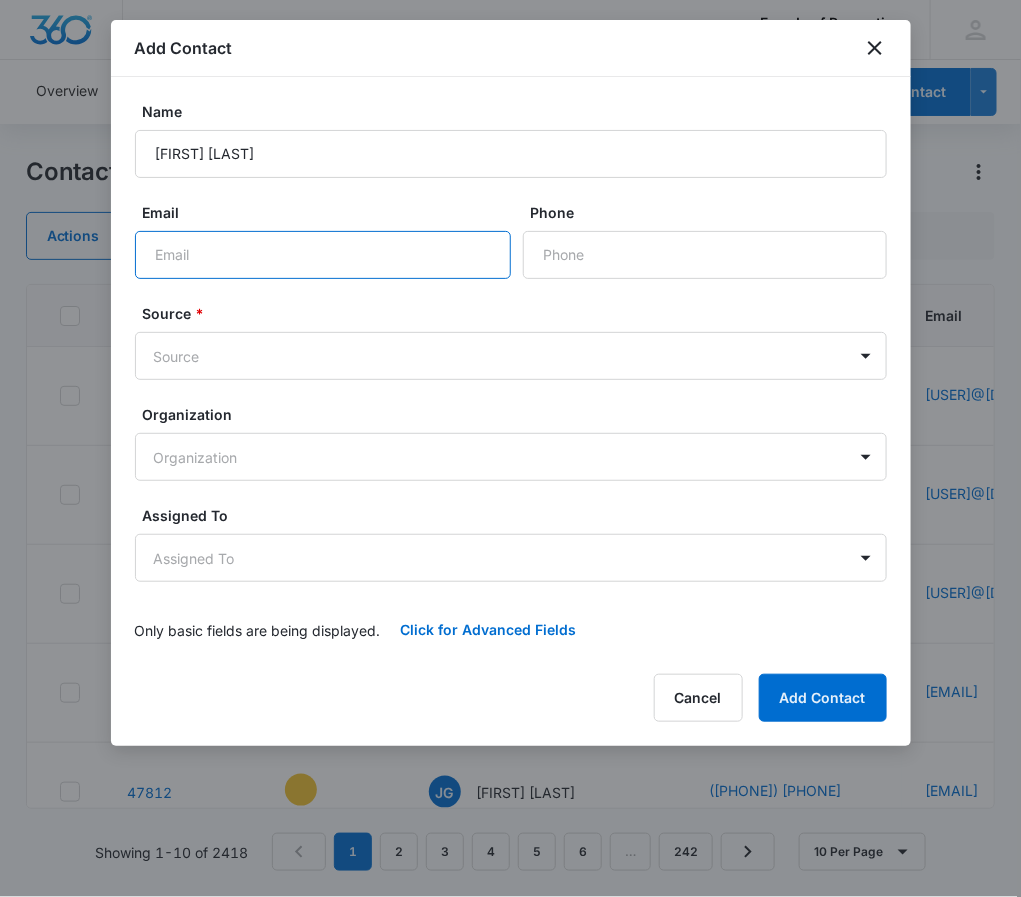 click on "Email" at bounding box center (323, 255) 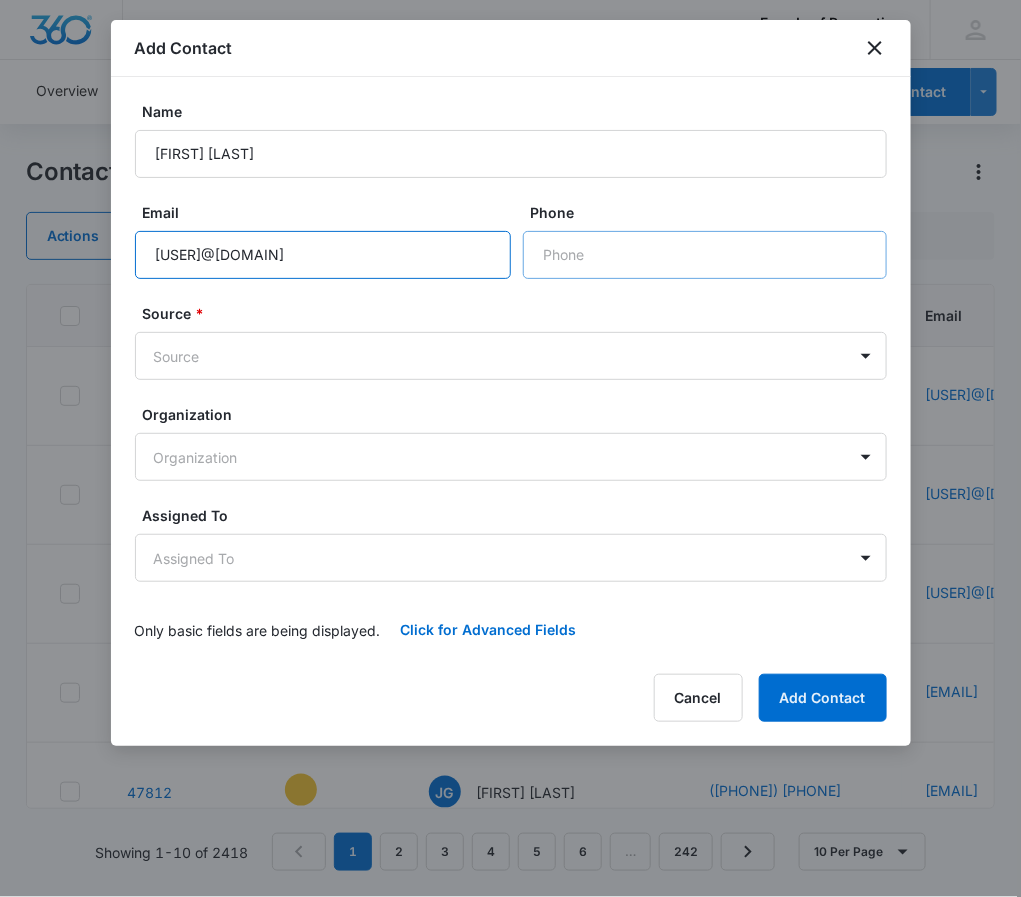 type on "[USER]@[DOMAIN]" 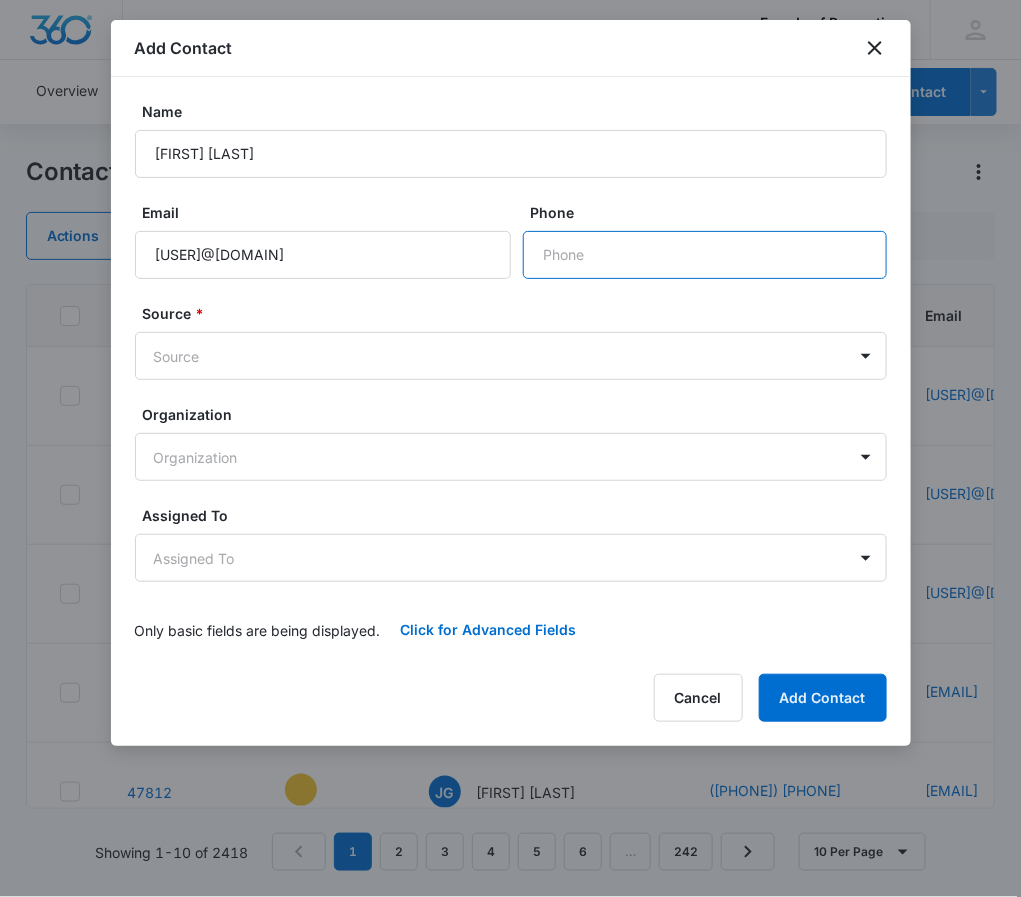 click on "Phone" at bounding box center (705, 255) 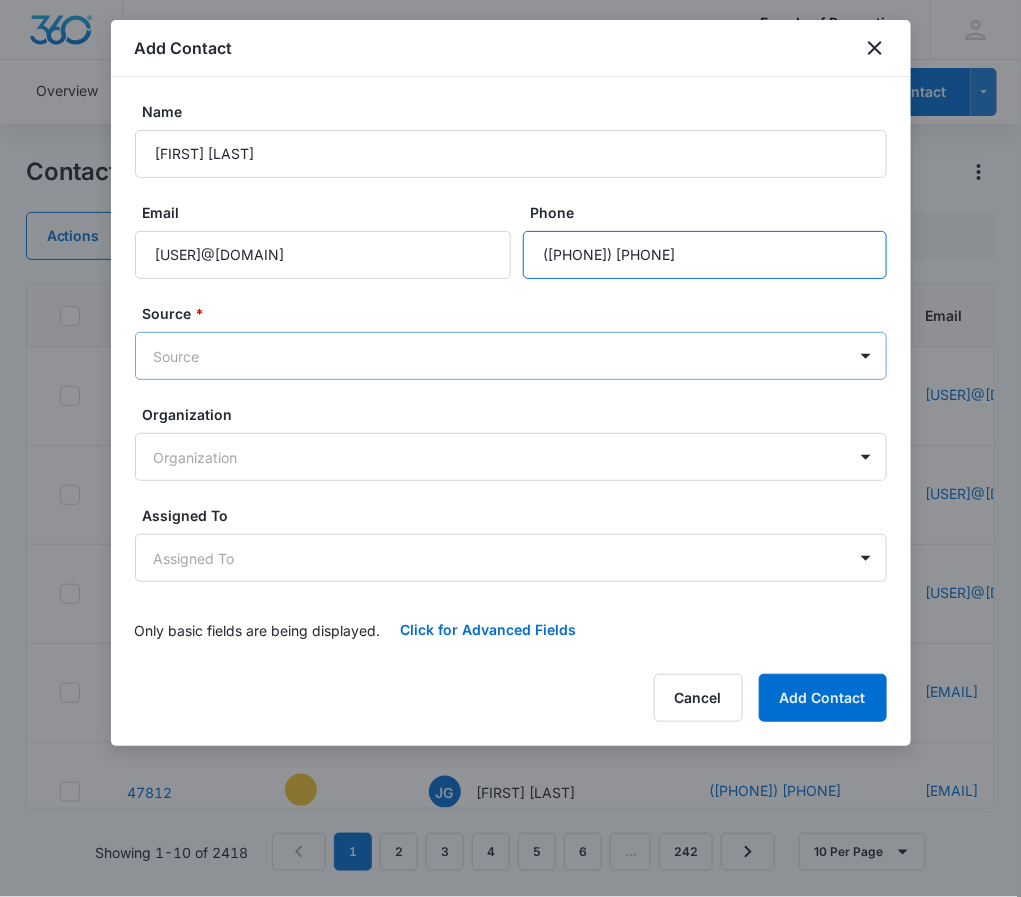type on "([PHONE]) [PHONE]" 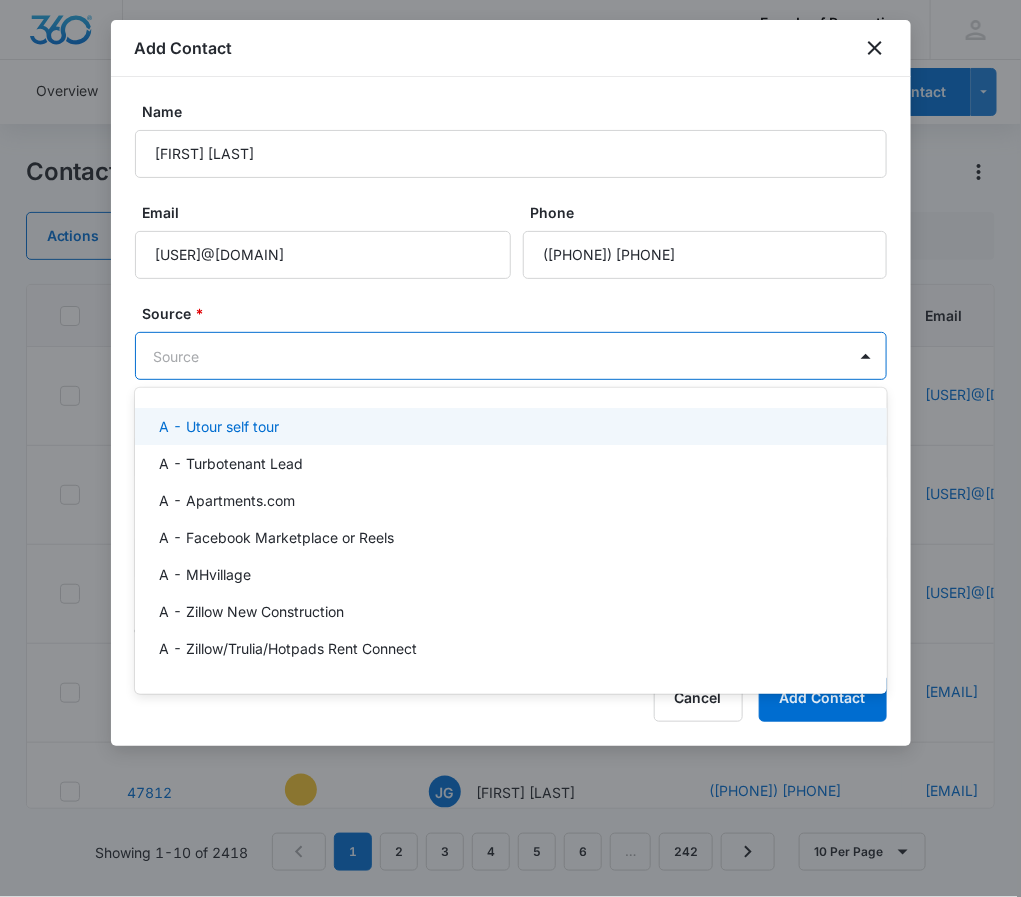 click on "CRM Apps Reputation Websites Forms CRM Email Social Shop Payments POS Content Ads Intelligence Files Brand Settings Four Leaf Properties M15669 Your Accounts View All ER [FIRST] [LAST] [EMAIL] My Profile Notifications Support Logout Terms & Conditions   •   Privacy Policy Overview Leads Inbox Contacts Organizations History Deals Projects Tasks Calendar Lists Reports Settings Add Contact Contacts Actions Contact Import Contacts Filters (4) ID Color Tag Name Phone Email Created Date Status Special Notes Assigned To Type Last History Organization 47915 LL [FIRST] [LAST] ([PHONE]) [EMAIL] [MONTH] [DAY], [YEAR] Lead 8/6 currently under housing. Very interested stated she will apply without housing. Sent over link to apply. ER [FIRST] [LAST], [FIRST] [LAST] Fannin Meadows Prospect [MONTH] [DAY], [YEAR] by [FIRST] [LAST] Succesfully subscribed to "Fannin Meadows_Prospects". View More Add History --- 47820 LS [FIRST] [LAST] ([PHONE]) [EMAIL] [MONTH] [DAY], [YEAR] Lead --- View More --- SC" at bounding box center (510, 448) 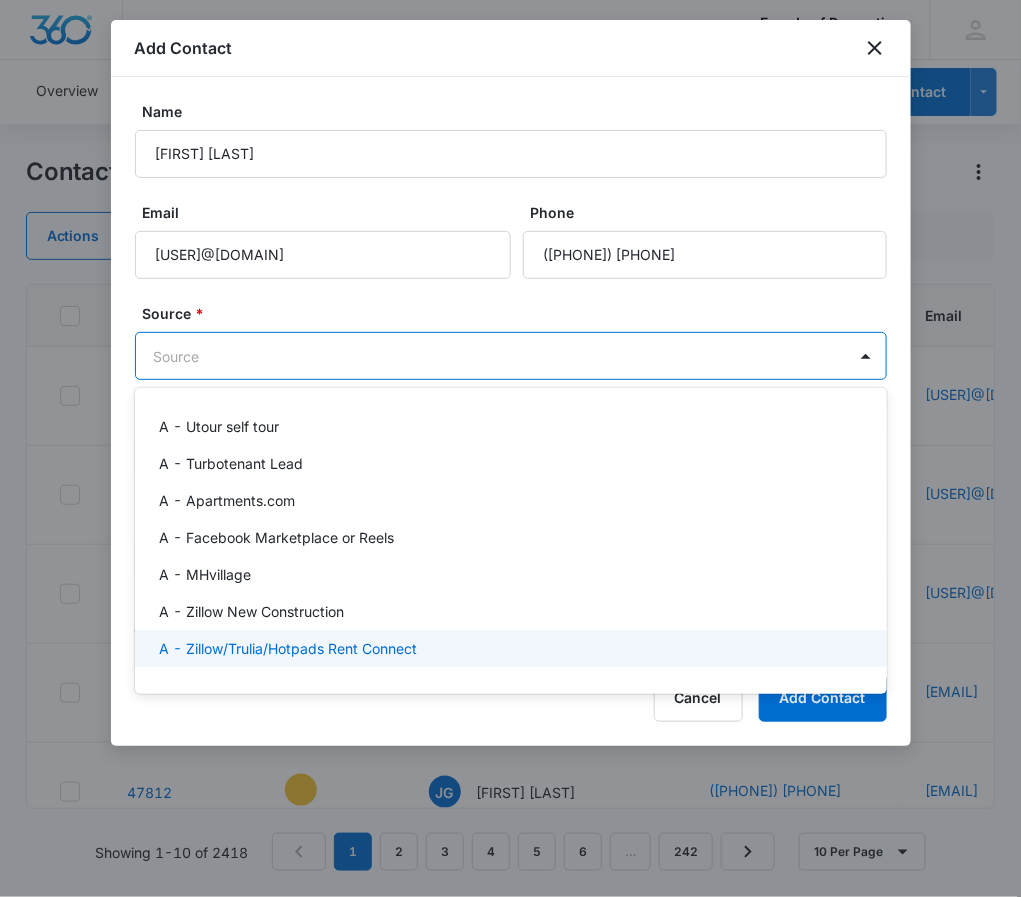 click on "A - Zillow/Trulia/Hotpads Rent Connect" at bounding box center (288, 648) 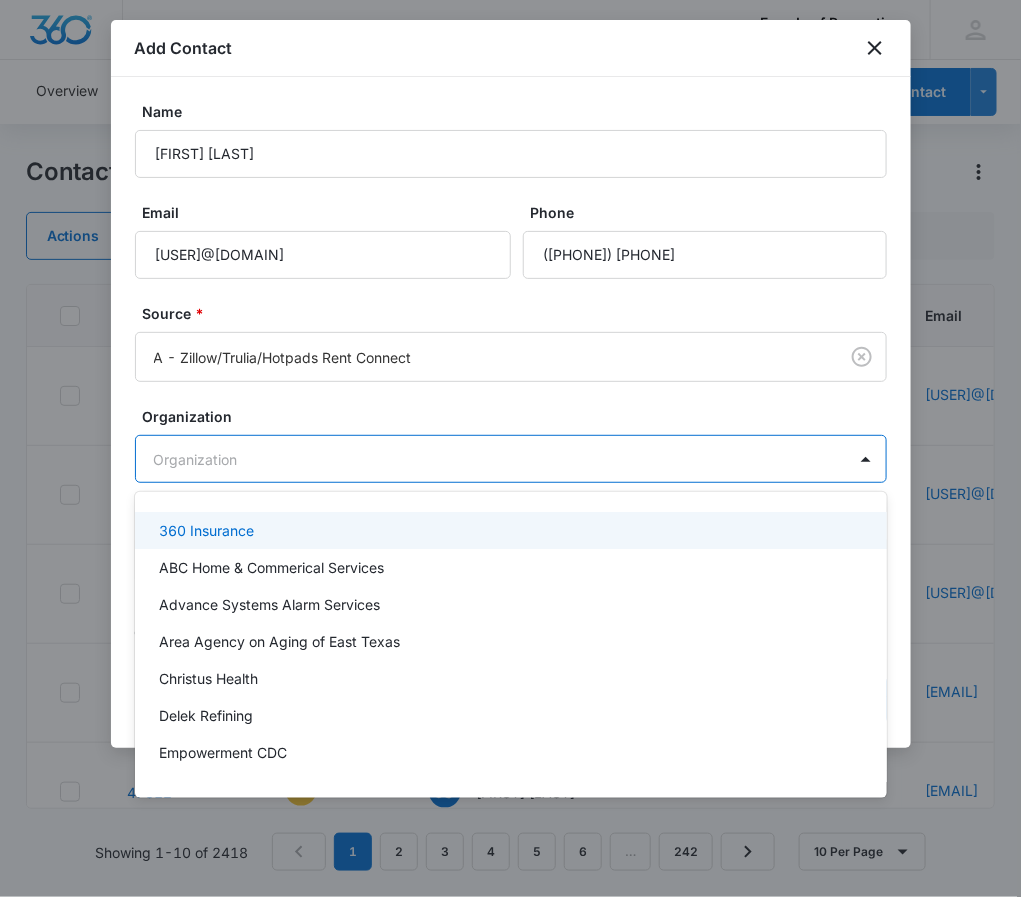 click on "CRM Apps Reputation Websites Forms CRM Email Social Shop Payments POS Content Ads Intelligence Files Brand Settings Four Leaf Properties M15669 Your Accounts View All ER [FIRST] [LAST] [EMAIL] My Profile Notifications Support Logout Terms & Conditions   •   Privacy Policy Overview Leads Inbox Contacts Organizations History Deals Projects Tasks Calendar Lists Reports Settings Add Contact Contacts Actions Contact Import Contacts Filters (4) ID Color Tag Name Phone Email Created Date Status Special Notes Assigned To Type Last History Organization 47915 LL [FIRST] [LAST] ([PHONE]) [EMAIL] [MONTH] [DAY], [YEAR] Lead 8/6 currently under housing. Very interested stated she will apply without housing. Sent over link to apply. ER [FIRST] [LAST], [FIRST] [LAST] Fannin Meadows Prospect [MONTH] [DAY], [YEAR] by [FIRST] [LAST] Succesfully subscribed to "Fannin Meadows_Prospects". View More Add History --- 47820 LS [FIRST] [LAST] ([PHONE]) [EMAIL] [MONTH] [DAY], [YEAR] Lead --- View More --- SC" at bounding box center [510, 448] 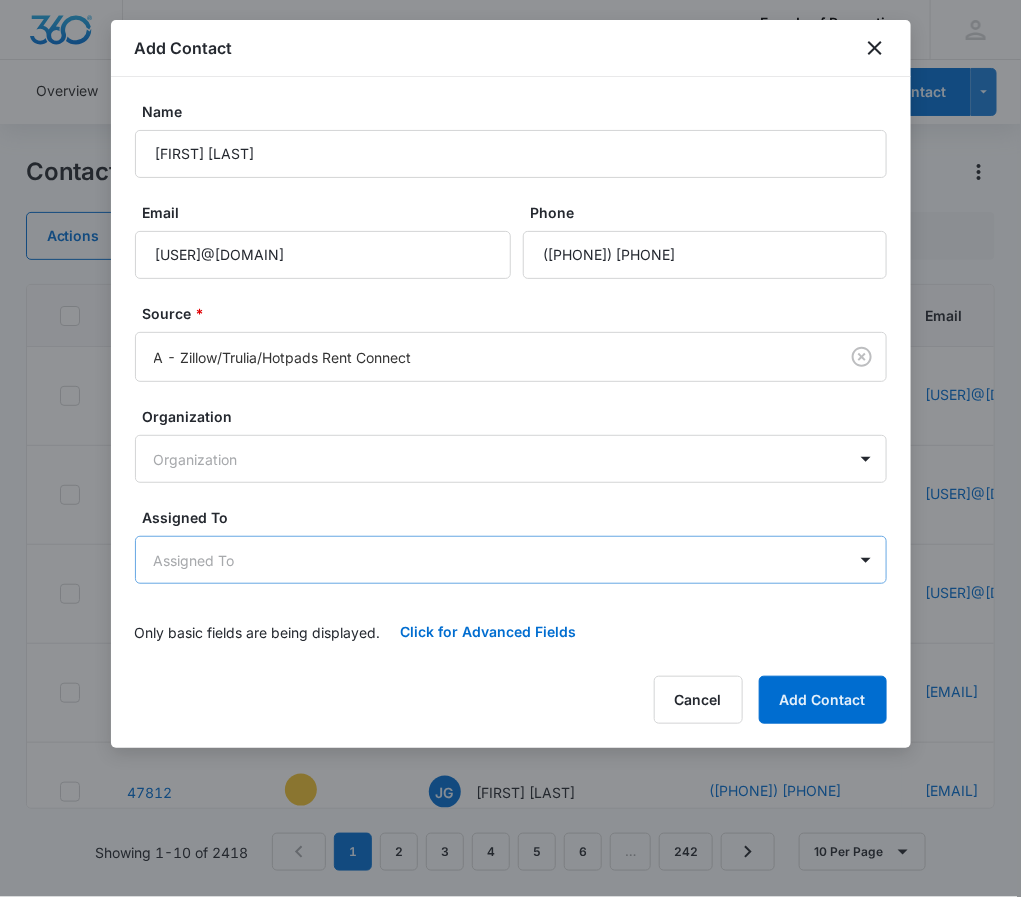 click on "CRM Apps Reputation Websites Forms CRM Email Social Shop Payments POS Content Ads Intelligence Files Brand Settings Four Leaf Properties M15669 Your Accounts View All ER [FIRST] [LAST] [EMAIL] My Profile Notifications Support Logout Terms & Conditions   •   Privacy Policy Overview Leads Inbox Contacts Organizations History Deals Projects Tasks Calendar Lists Reports Settings Add Contact Contacts Actions Contact Import Contacts Filters (4) ID Color Tag Name Phone Email Created Date Status Special Notes Assigned To Type Last History Organization 47915 LL [FIRST] [LAST] ([PHONE]) [EMAIL] [MONTH] [DAY], [YEAR] Lead 8/6 currently under housing. Very interested stated she will apply without housing. Sent over link to apply. ER [FIRST] [LAST], [FIRST] [LAST] Fannin Meadows Prospect [MONTH] [DAY], [YEAR] by [FIRST] [LAST] Succesfully subscribed to "Fannin Meadows_Prospects". View More Add History --- 47820 LS [FIRST] [LAST] ([PHONE]) [EMAIL] [MONTH] [DAY], [YEAR] Lead --- View More --- SC" at bounding box center (510, 448) 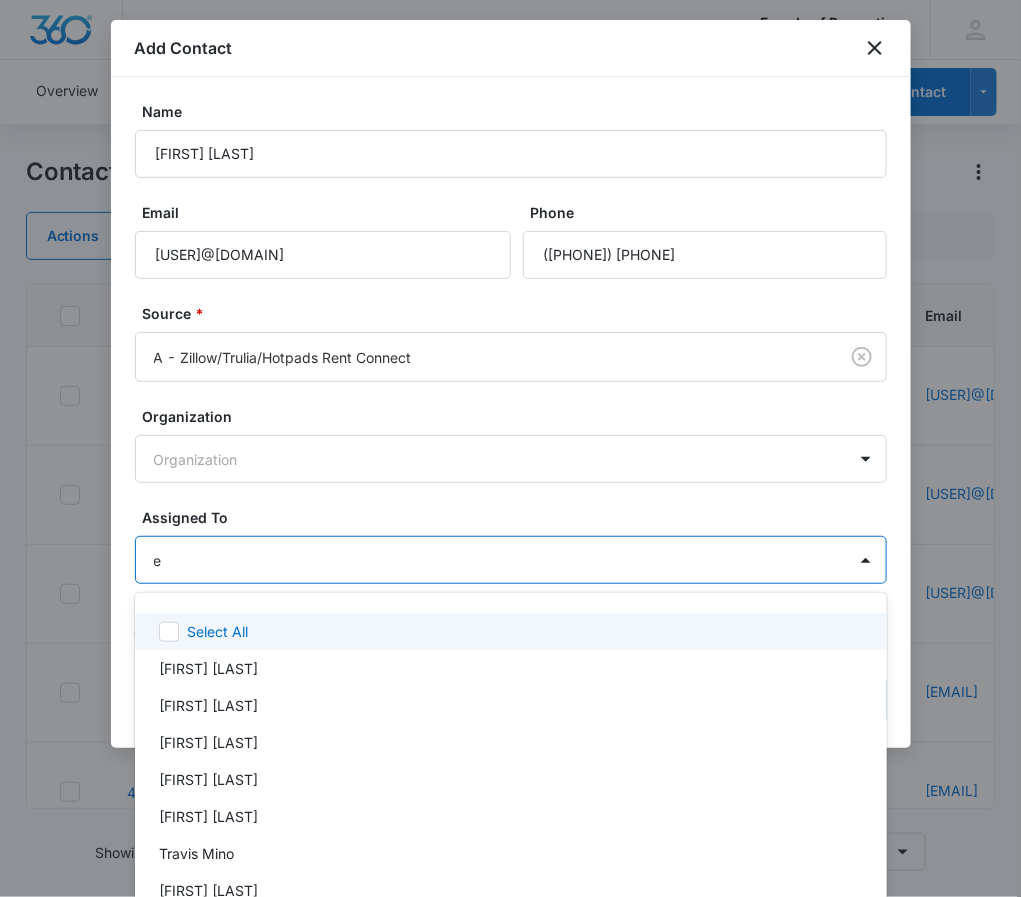 type on "el" 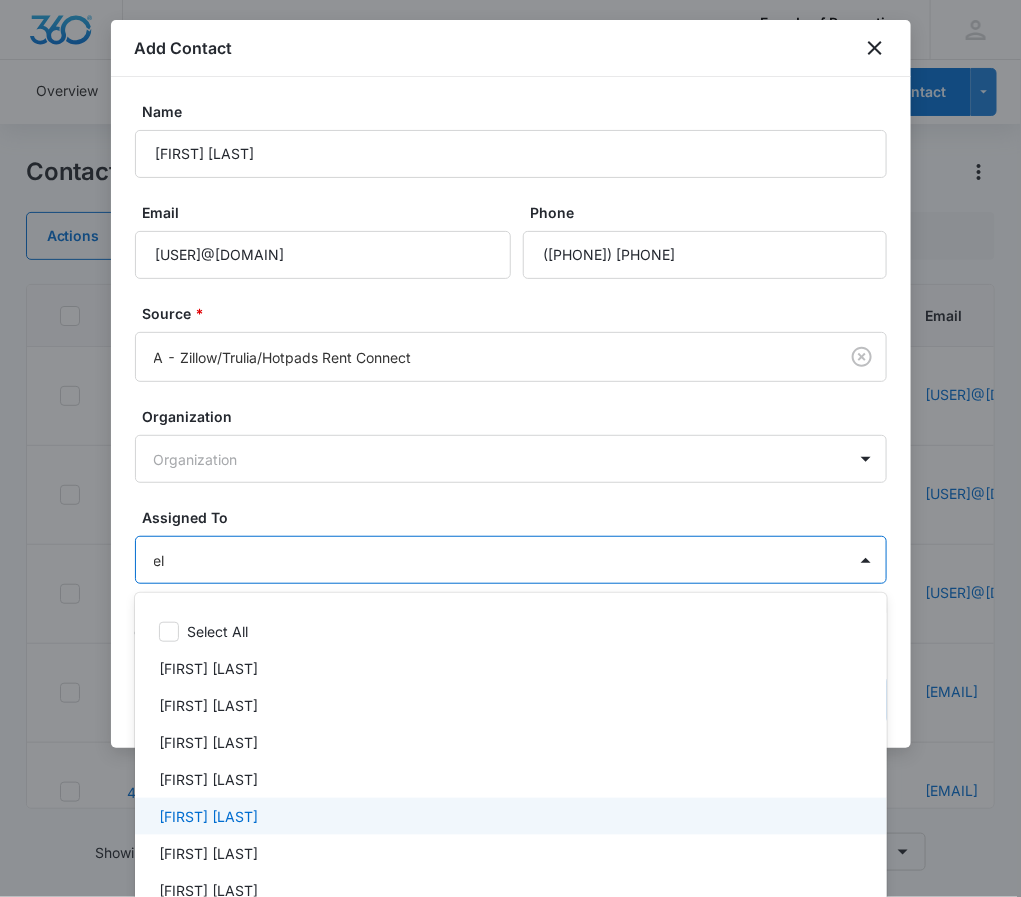 click on "[FIRST] [LAST]" at bounding box center (208, 816) 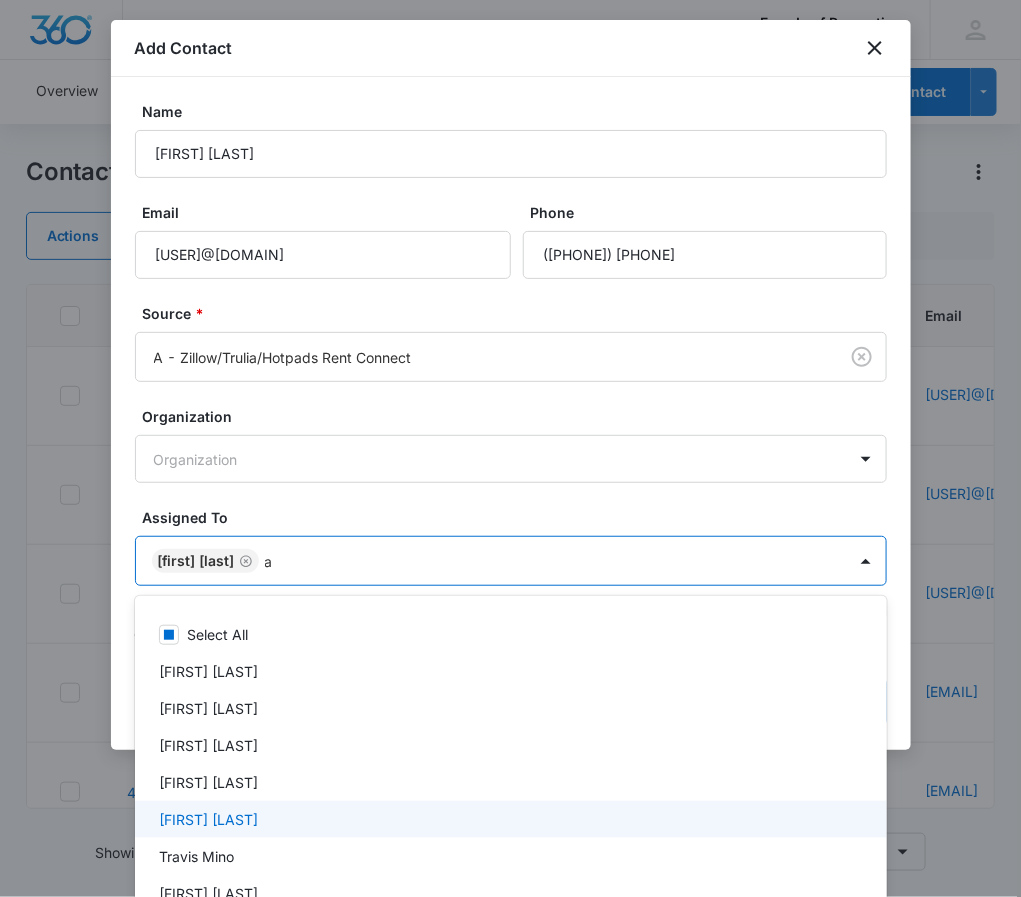 type on "al" 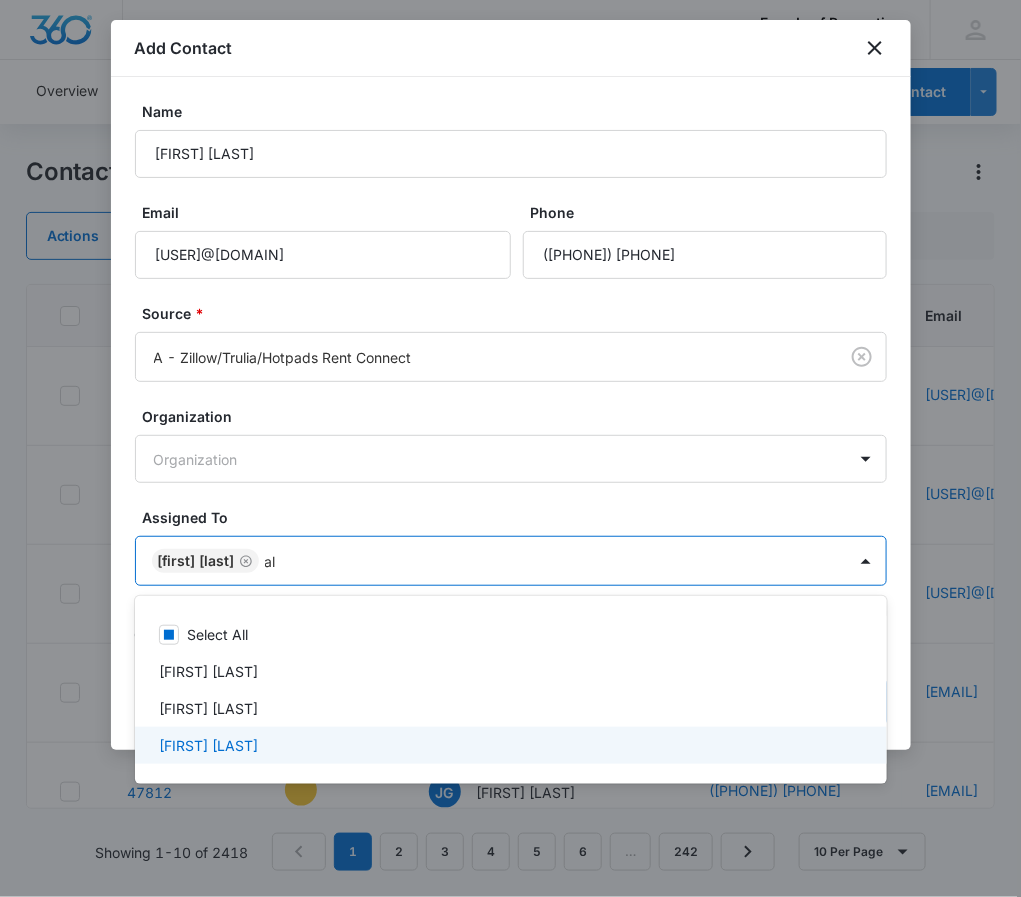drag, startPoint x: 186, startPoint y: 823, endPoint x: 205, endPoint y: 751, distance: 74.46476 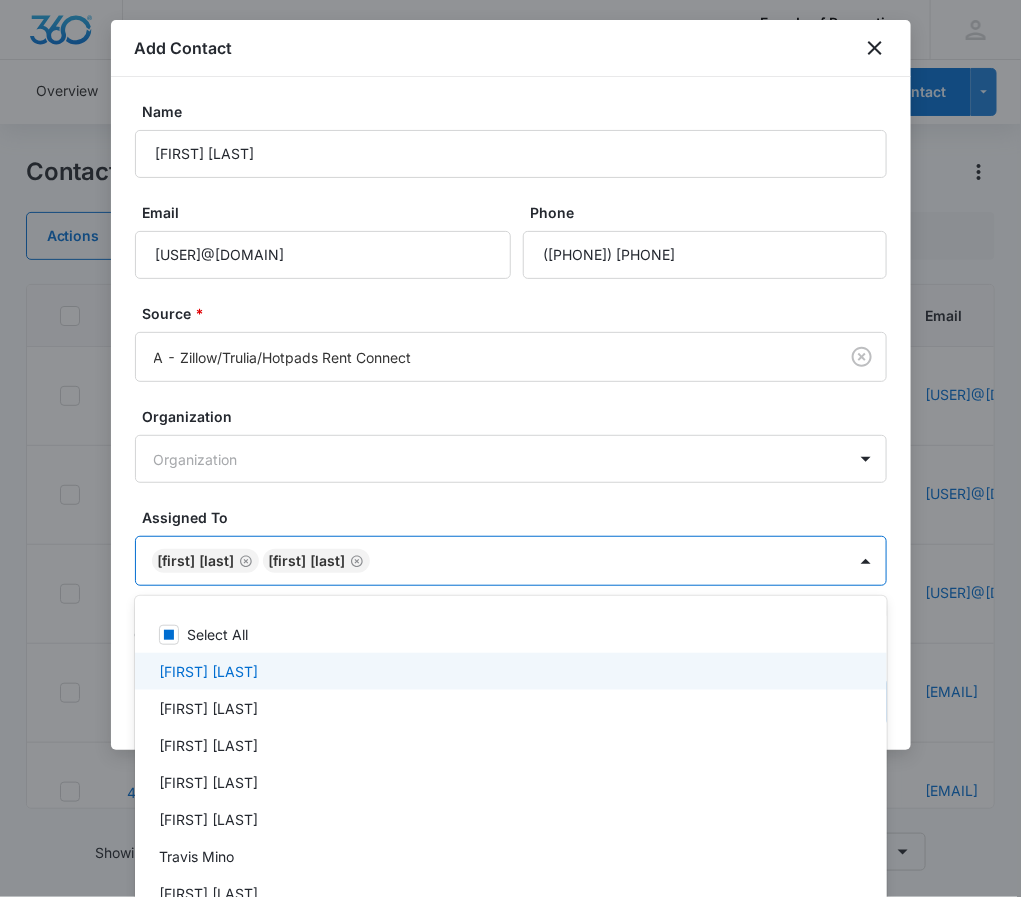 click at bounding box center (510, 448) 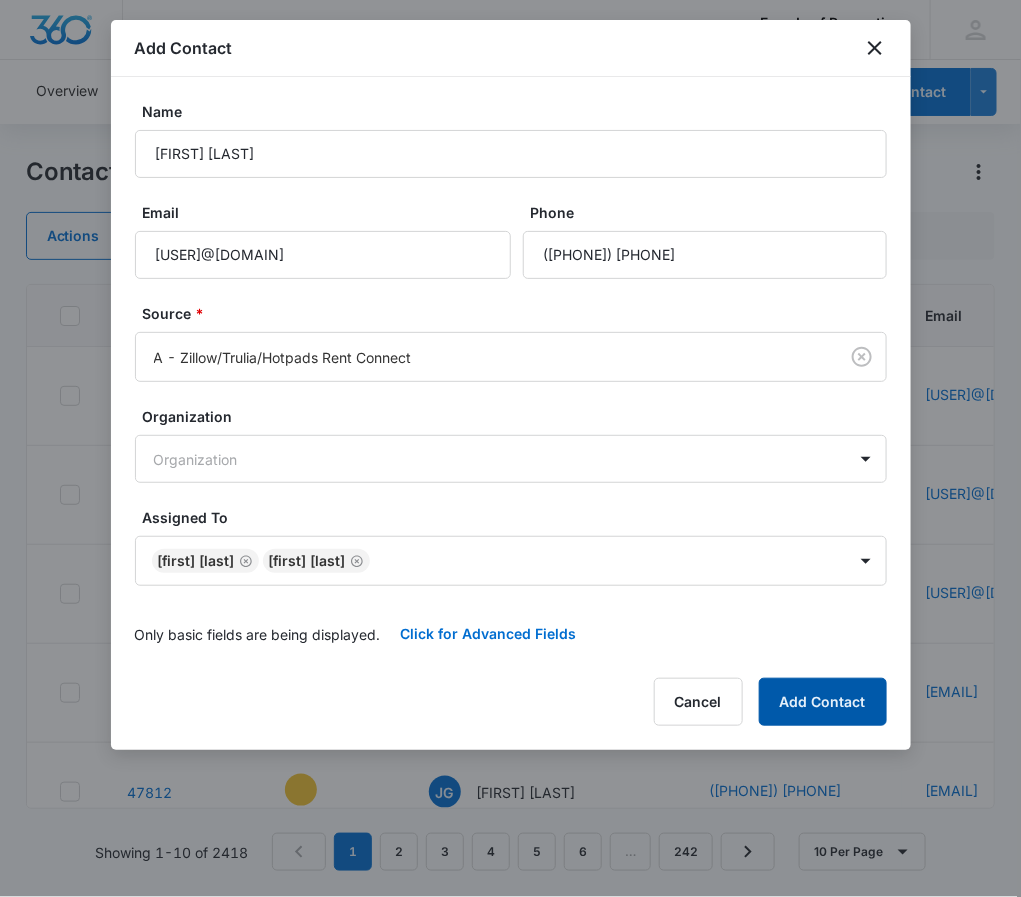click on "Add Contact" at bounding box center [823, 702] 